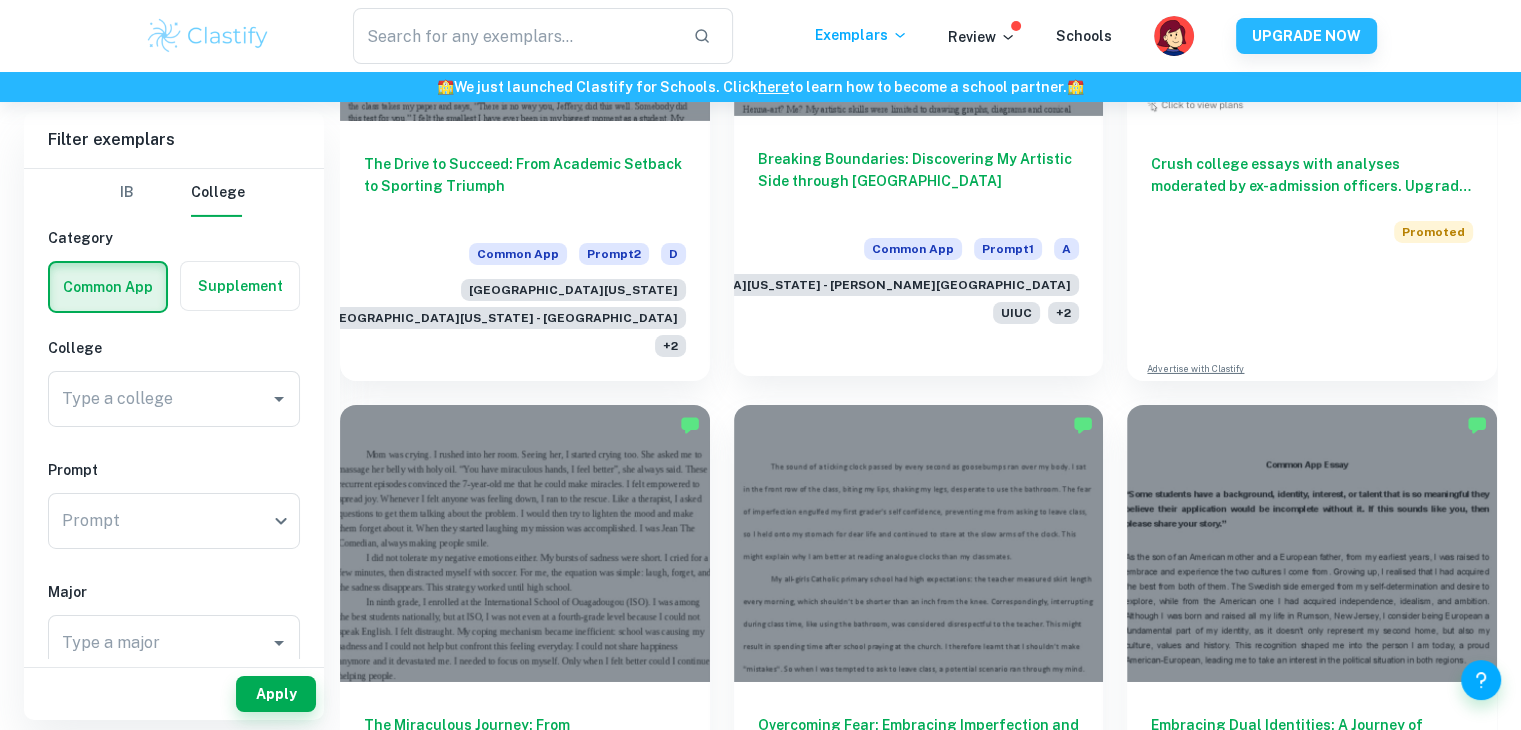 scroll, scrollTop: 6730, scrollLeft: 0, axis: vertical 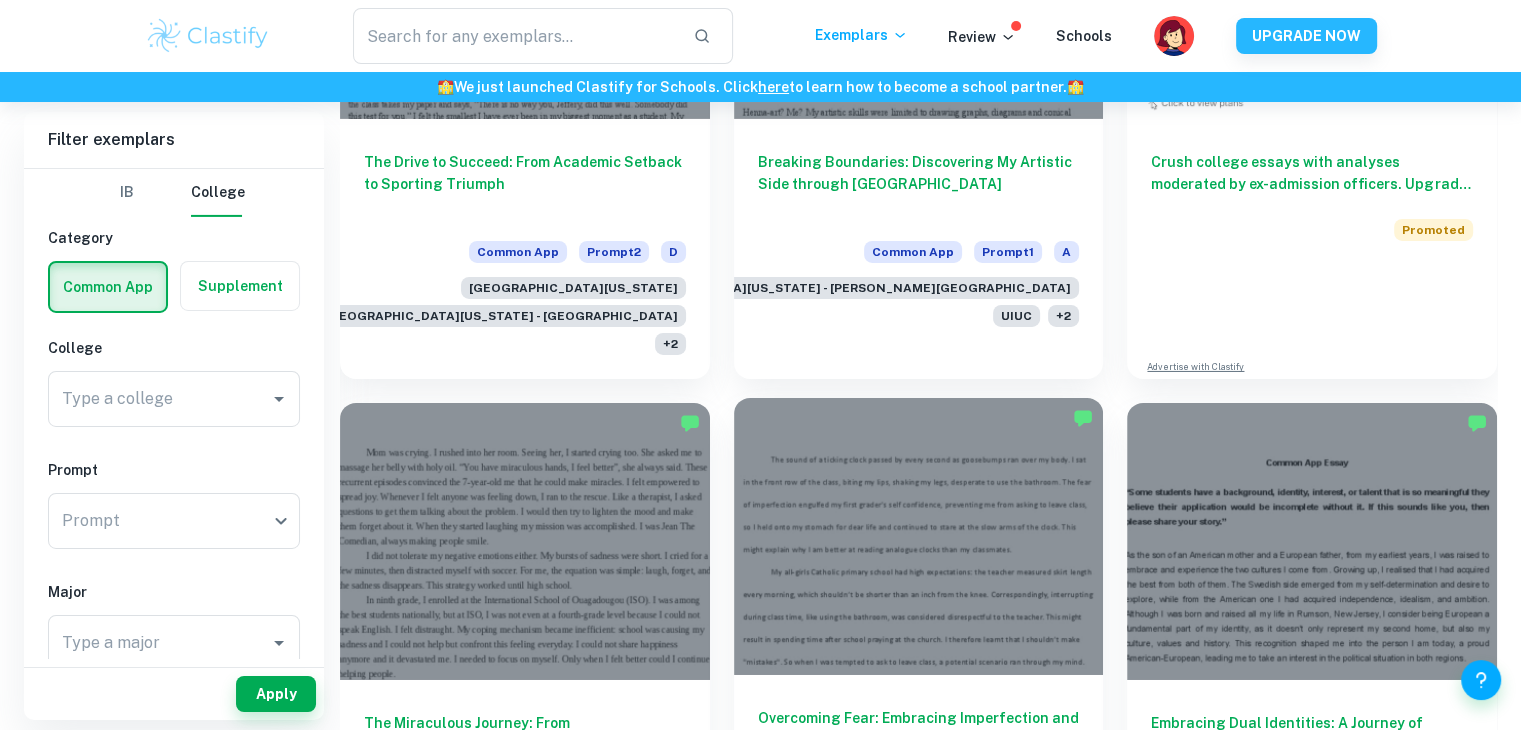 click at bounding box center (919, 536) 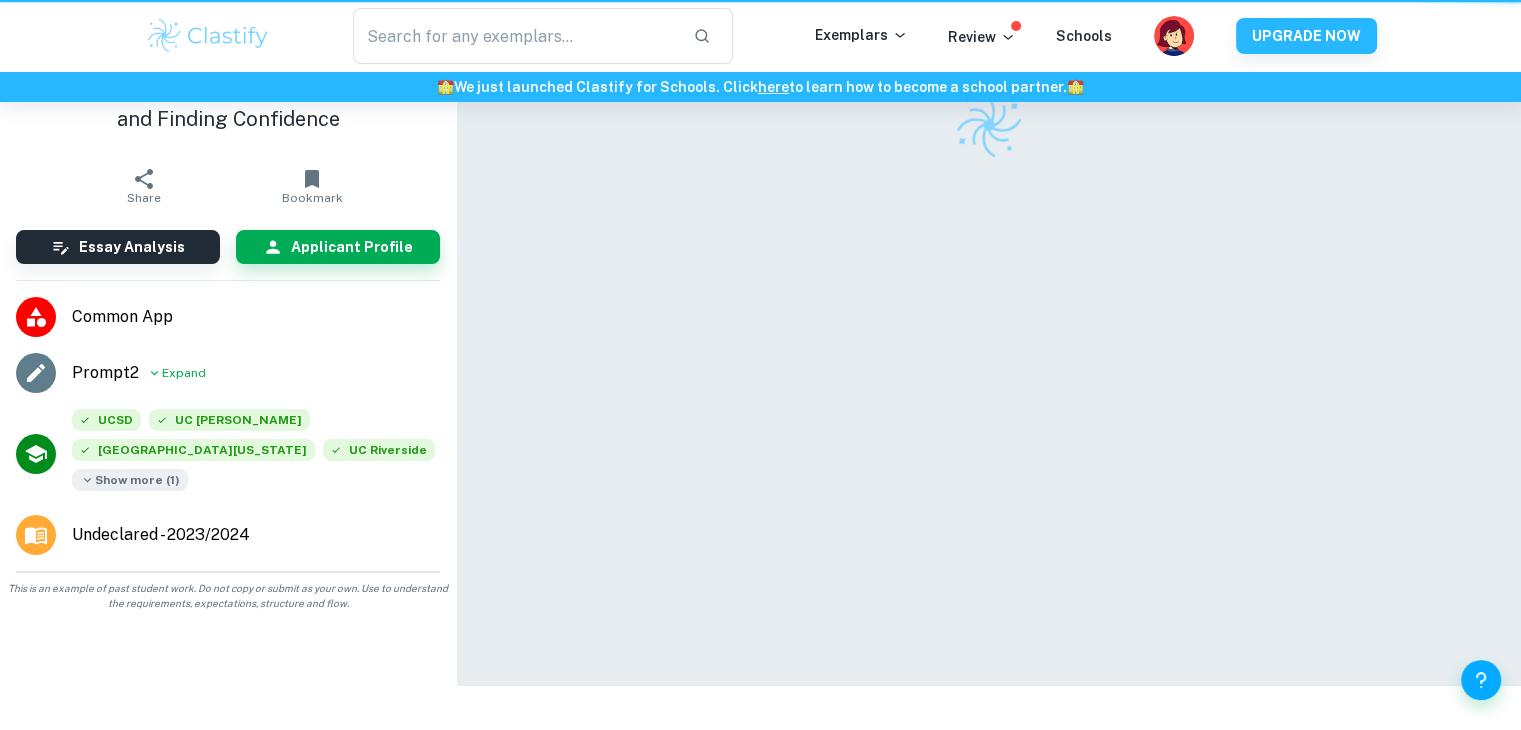 scroll, scrollTop: 0, scrollLeft: 0, axis: both 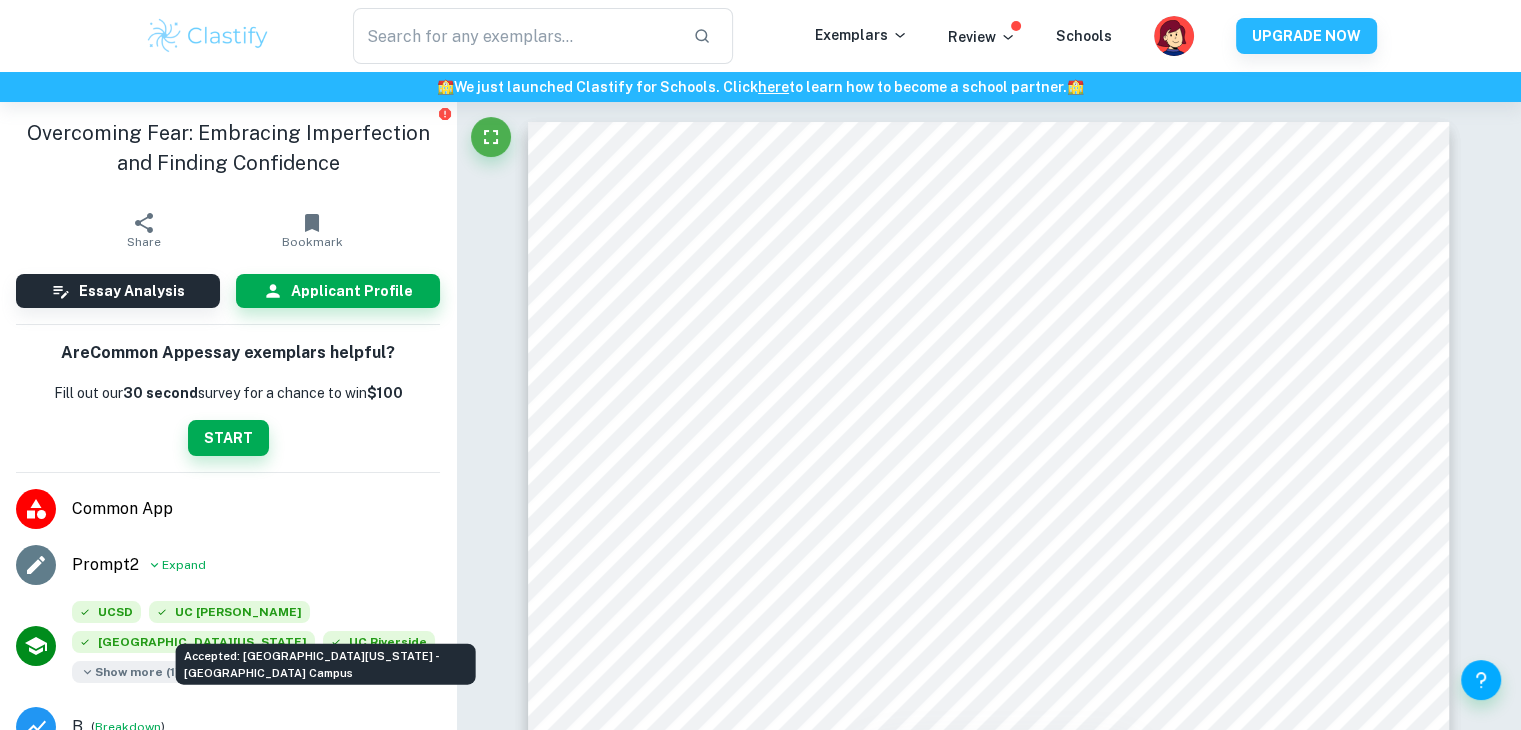 click on "Accepted: [GEOGRAPHIC_DATA][US_STATE] - [GEOGRAPHIC_DATA] Campus" at bounding box center (326, 664) 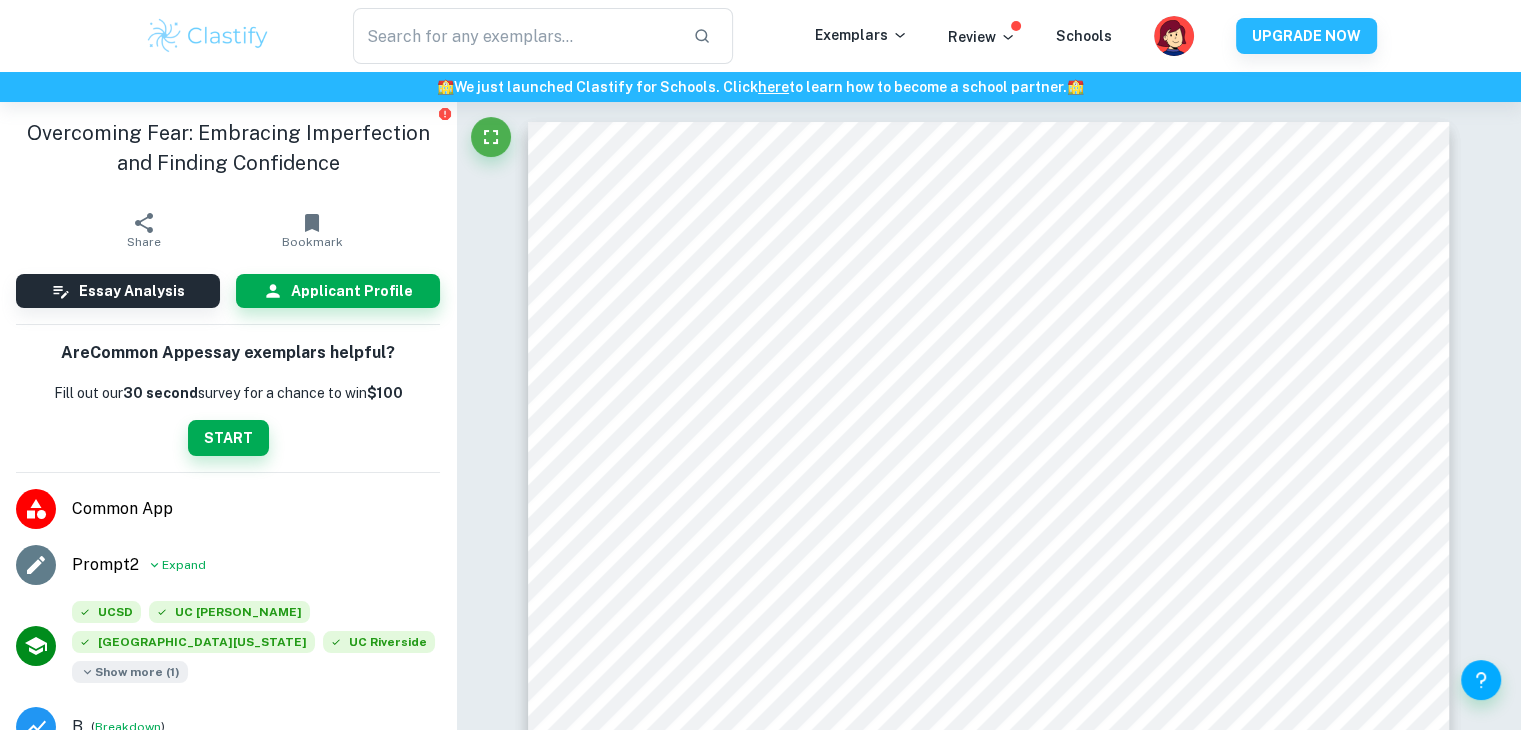 scroll, scrollTop: 126, scrollLeft: 0, axis: vertical 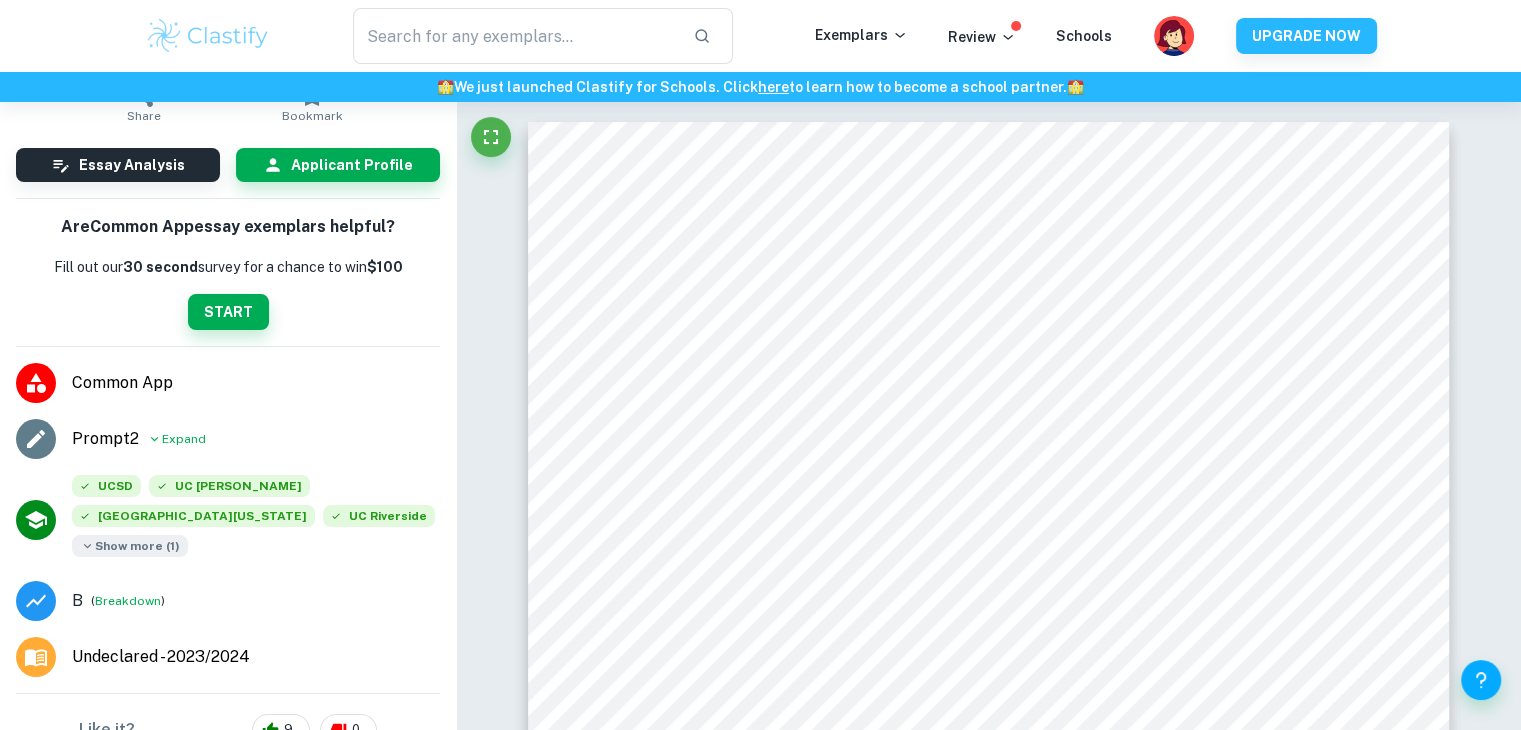 click on "Show more ( 1 )" at bounding box center (130, 546) 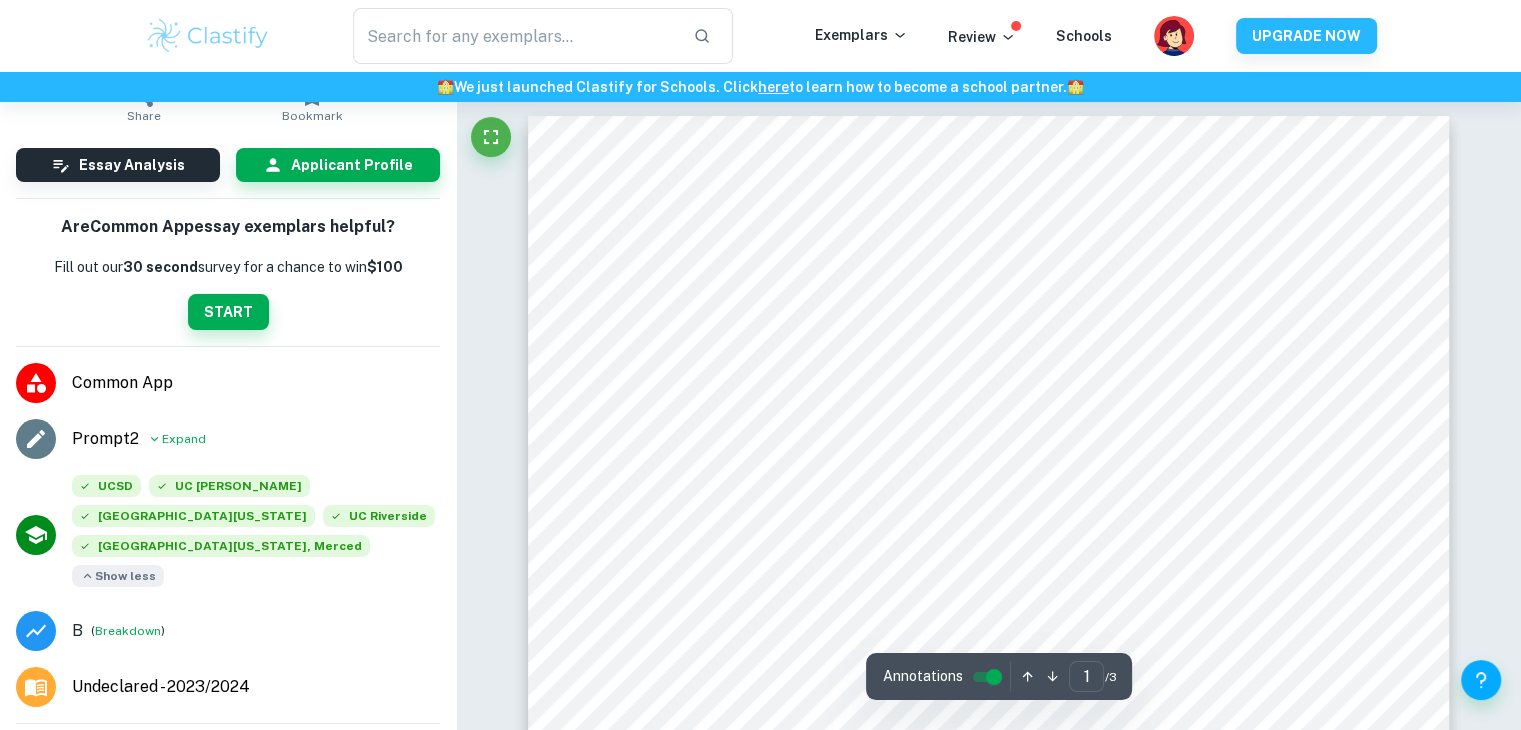 scroll, scrollTop: 4, scrollLeft: 0, axis: vertical 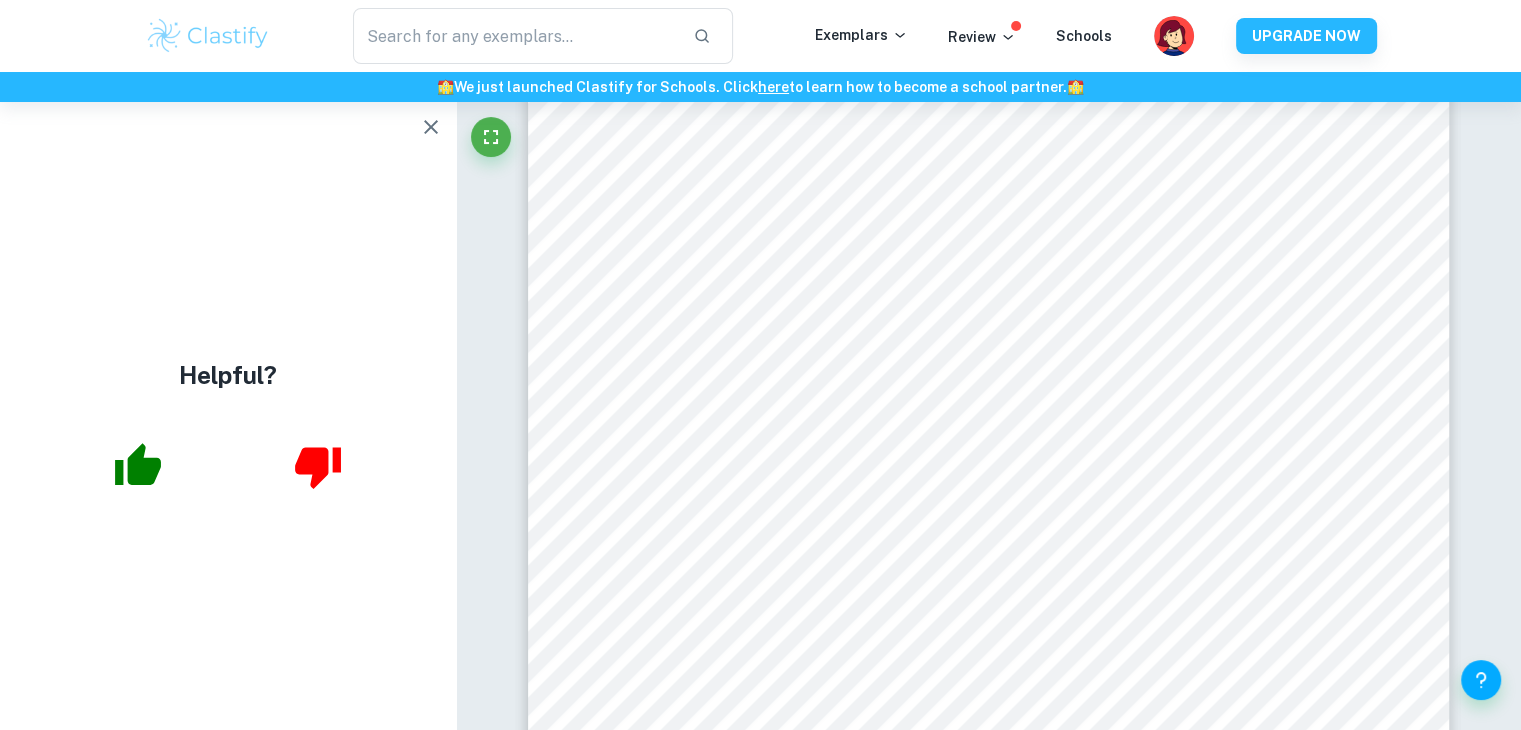 click at bounding box center [431, 127] 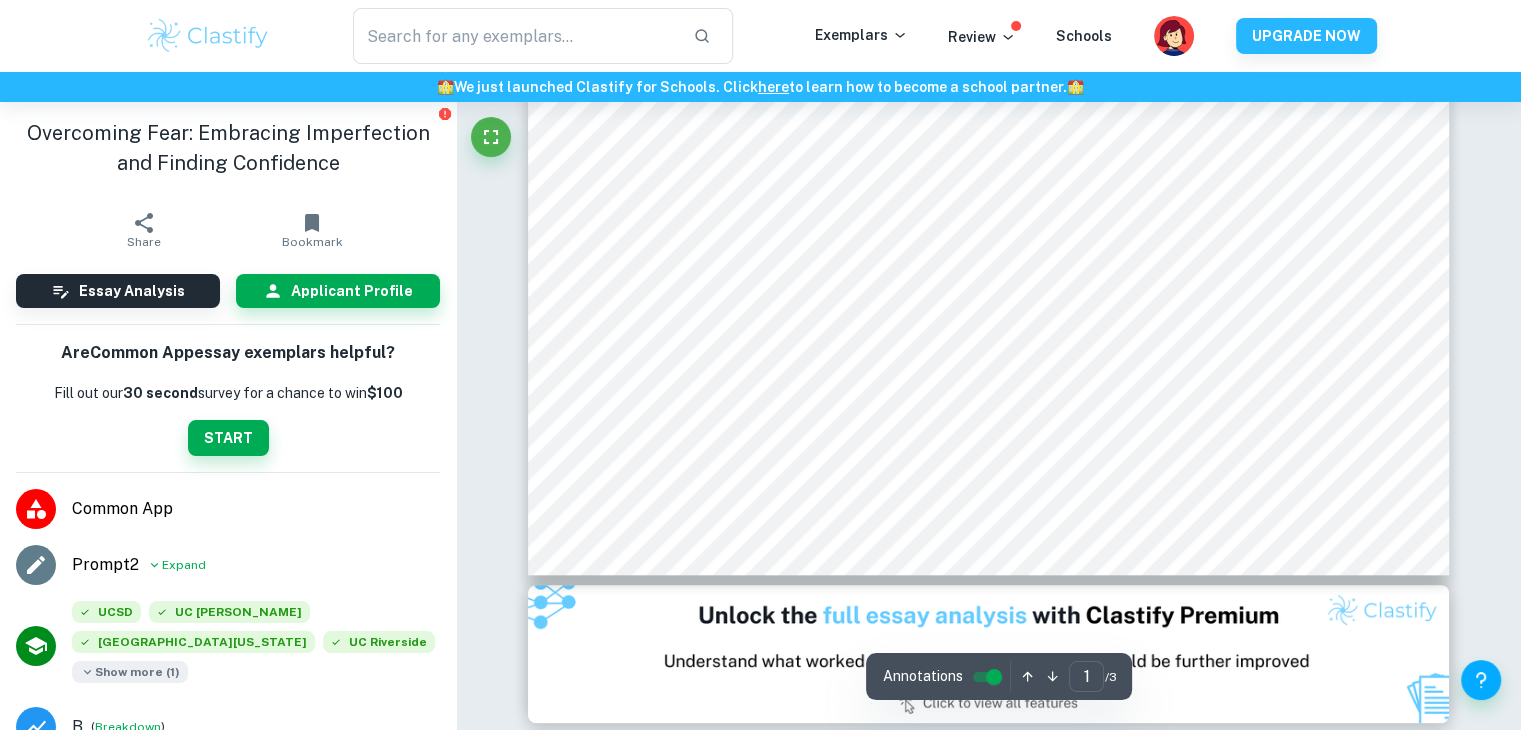 scroll, scrollTop: 856, scrollLeft: 0, axis: vertical 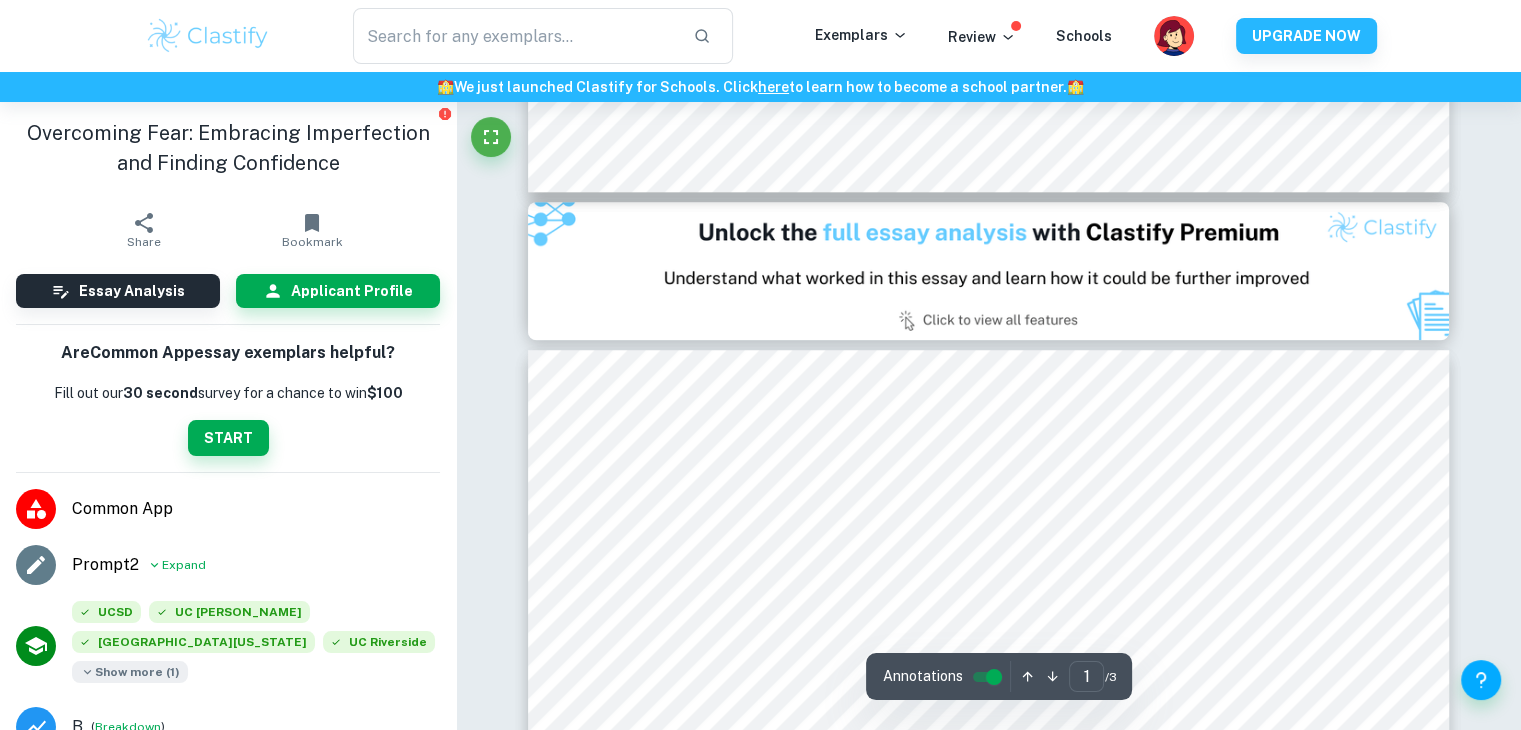 type on "2" 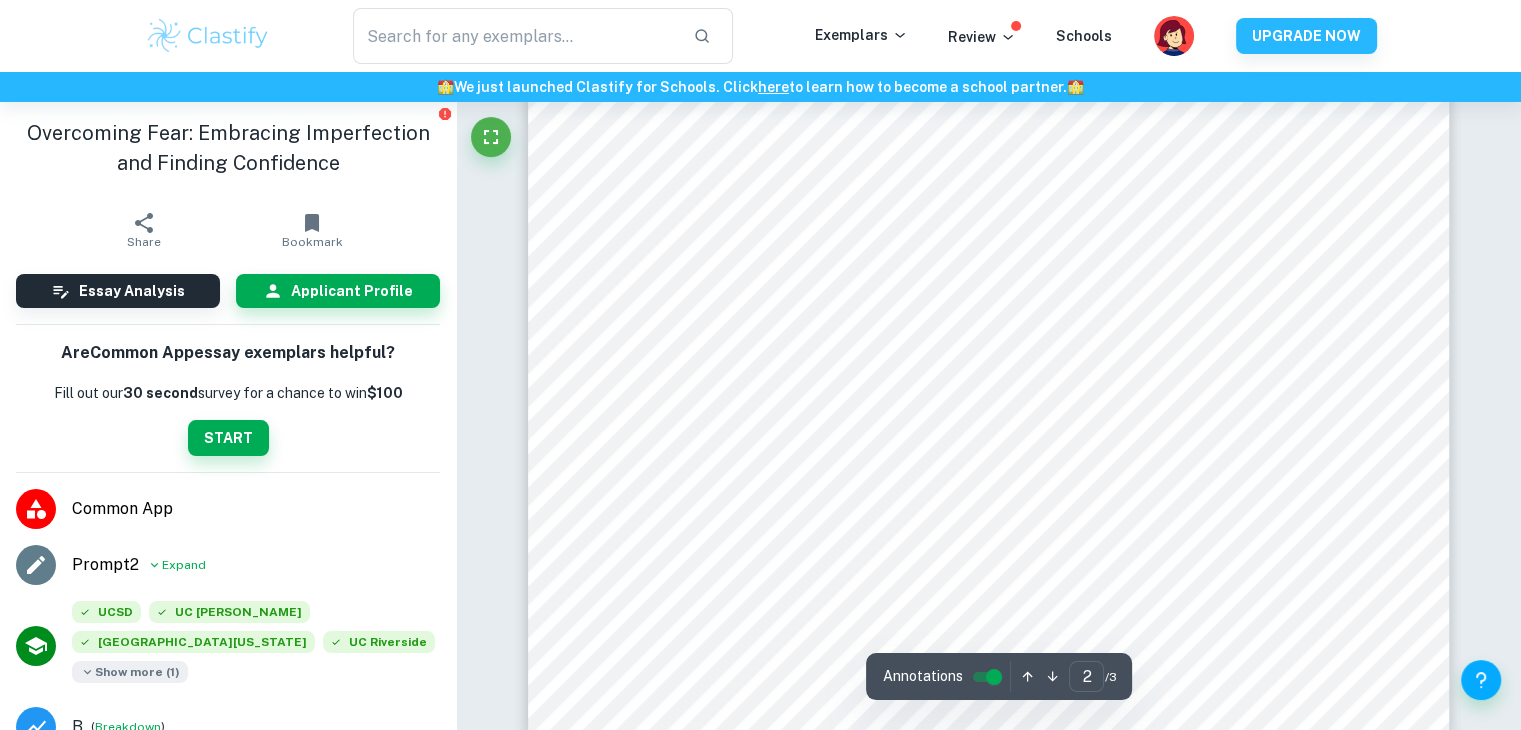 scroll, scrollTop: 2152, scrollLeft: 0, axis: vertical 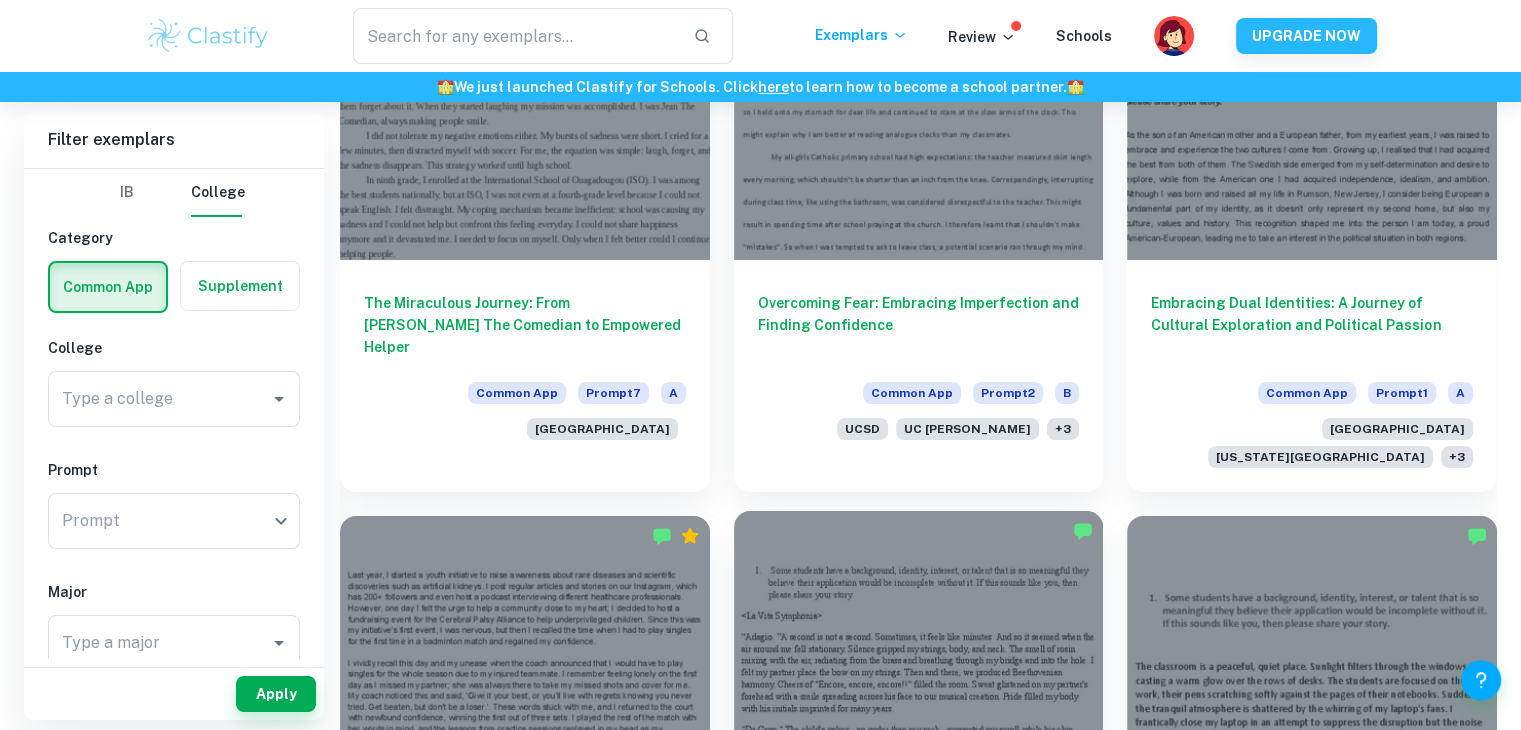 click at bounding box center (919, 649) 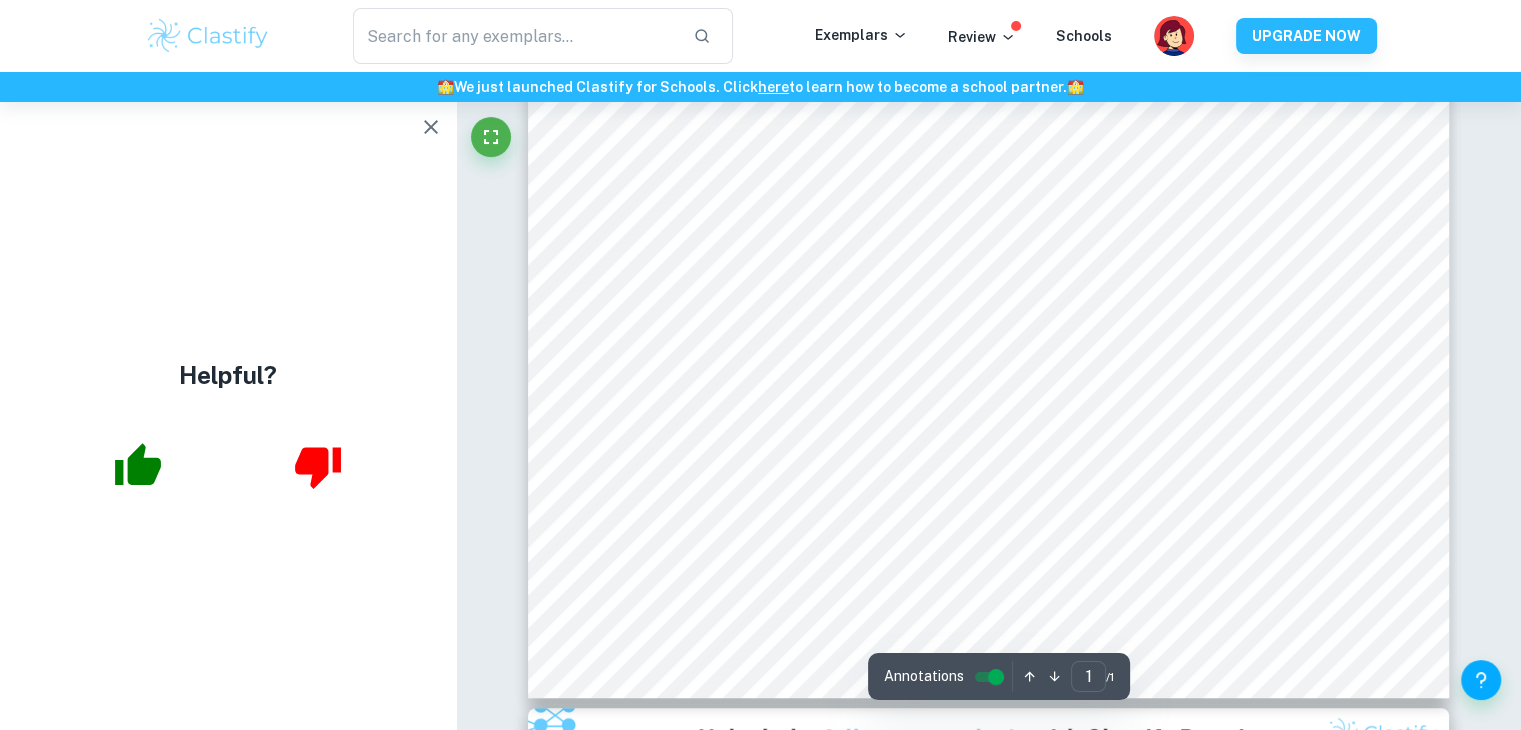 scroll, scrollTop: 742, scrollLeft: 0, axis: vertical 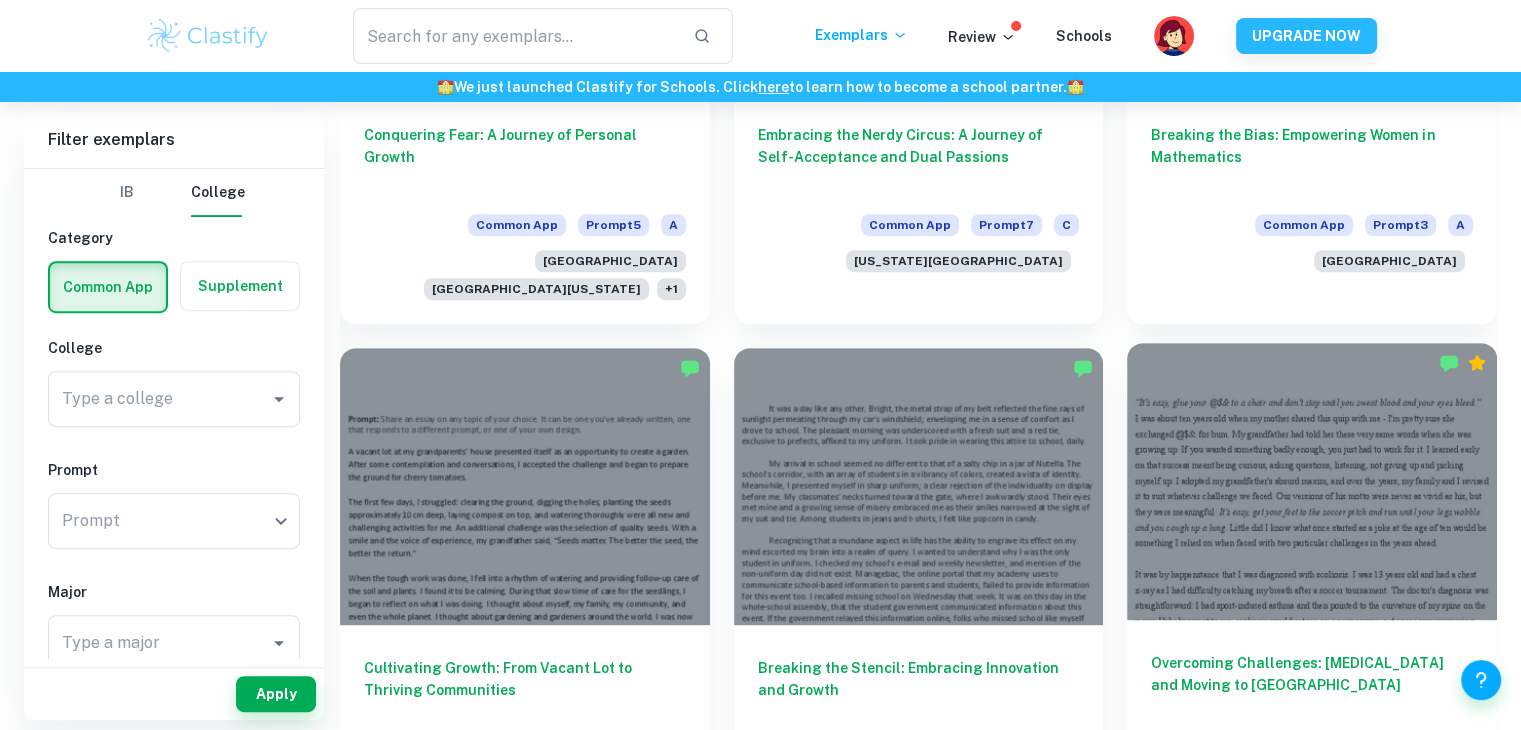 click at bounding box center (1312, 481) 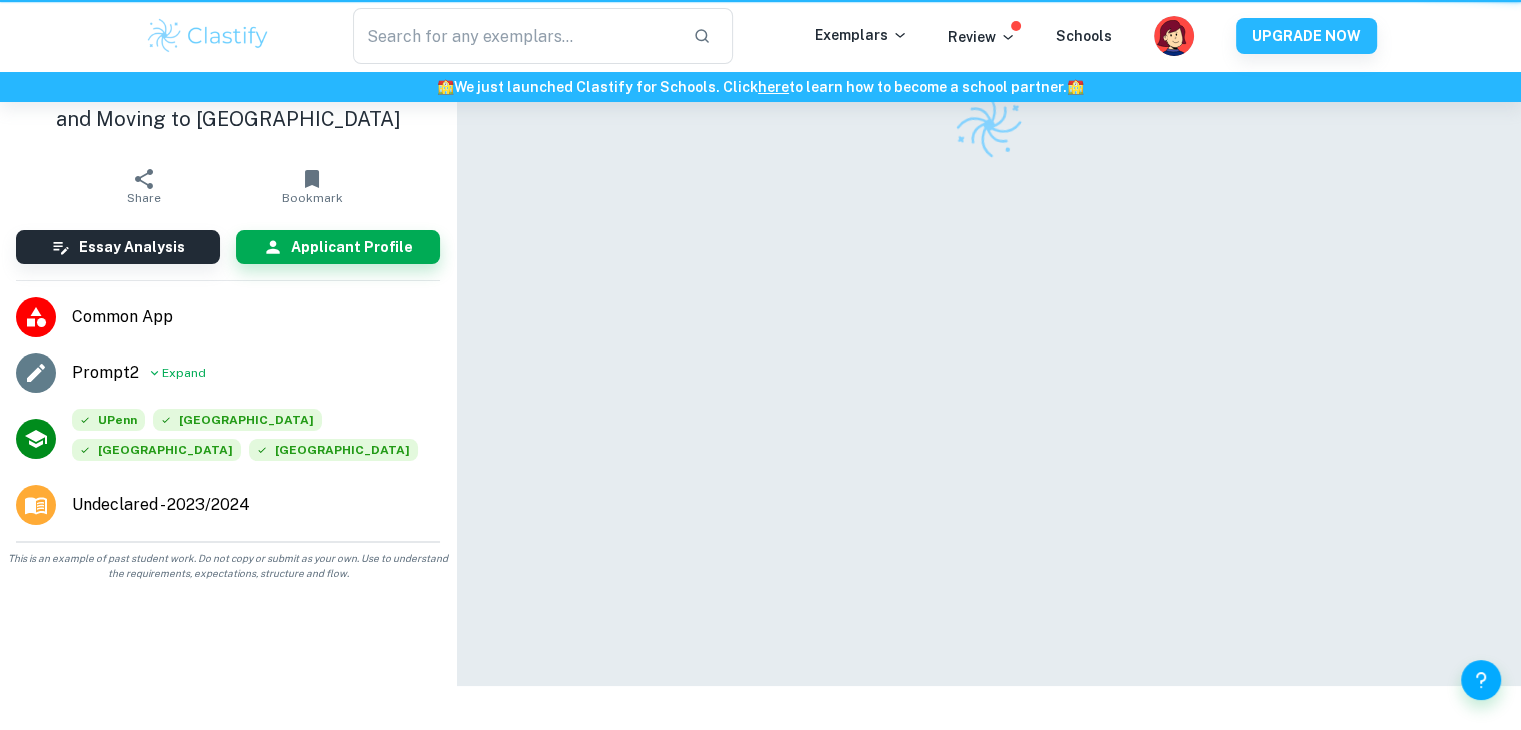 scroll, scrollTop: 0, scrollLeft: 0, axis: both 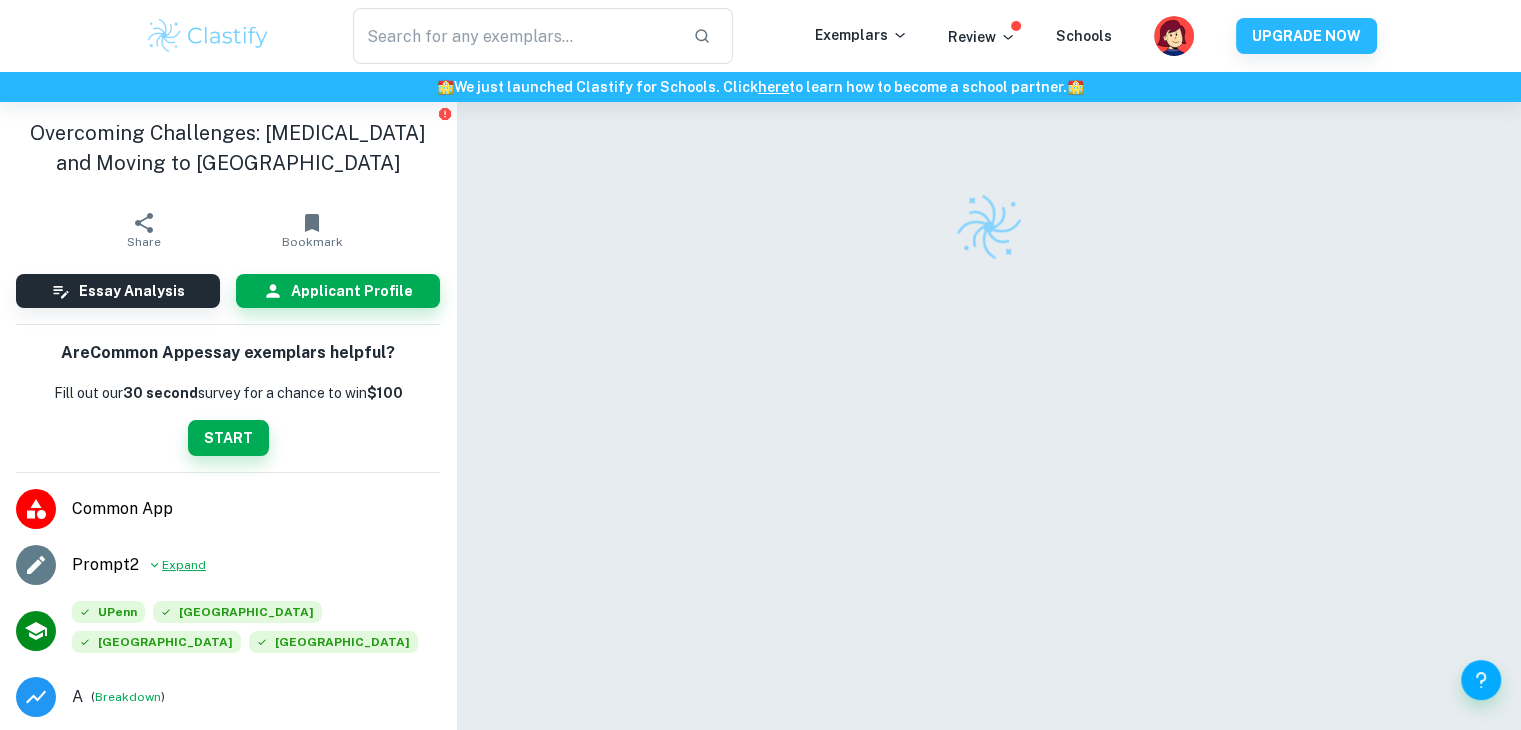 click on "Expand" at bounding box center [184, 565] 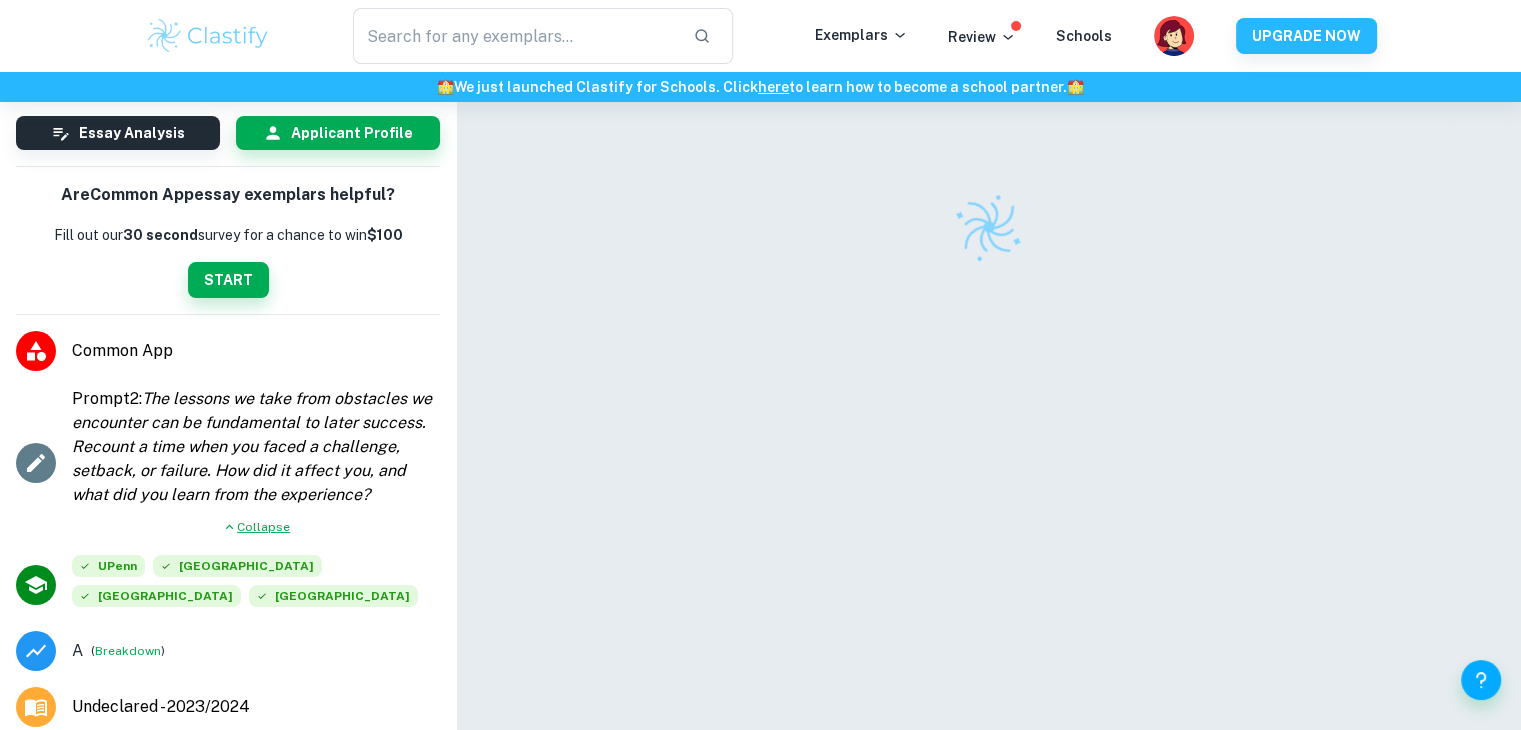 scroll, scrollTop: 159, scrollLeft: 0, axis: vertical 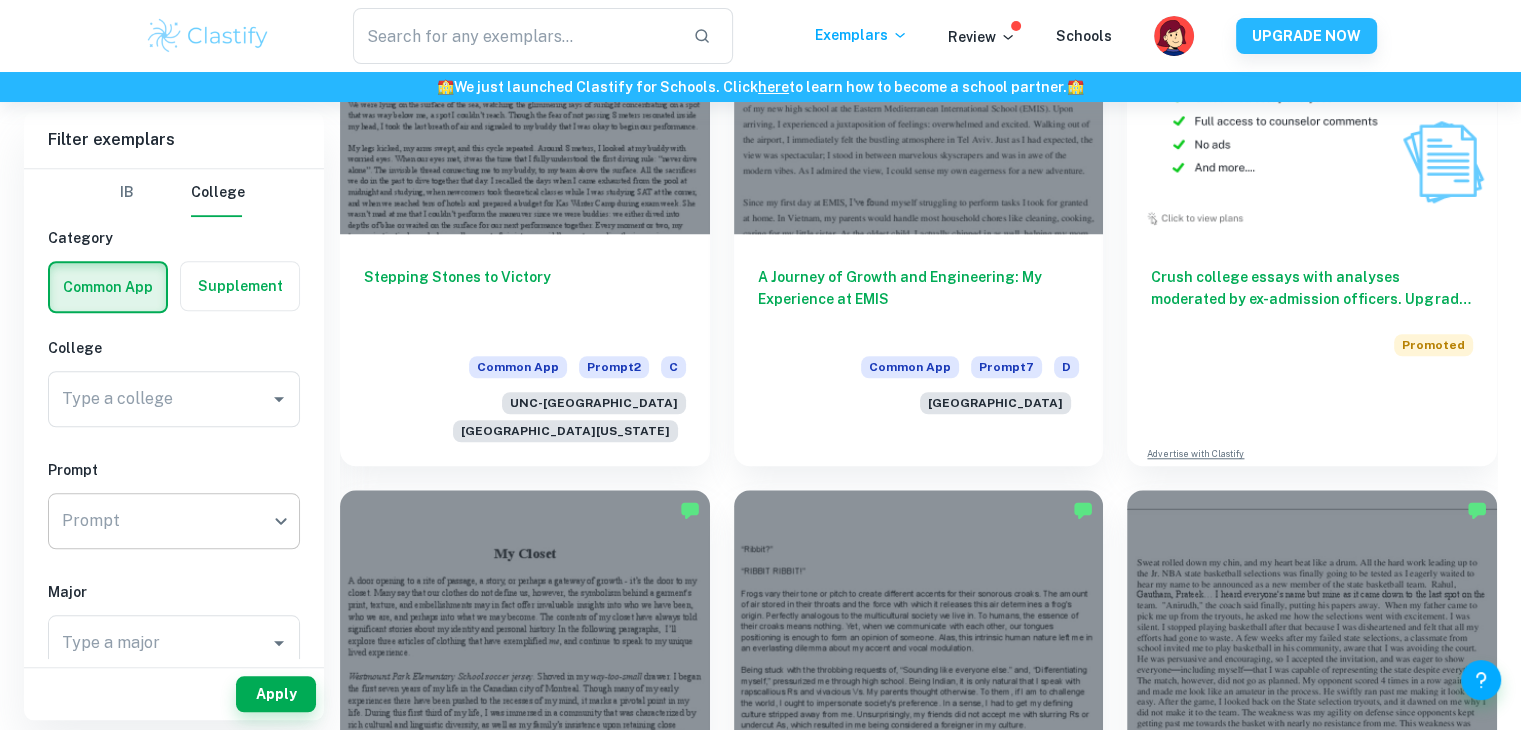 click on "​ Prompt" at bounding box center [174, 521] 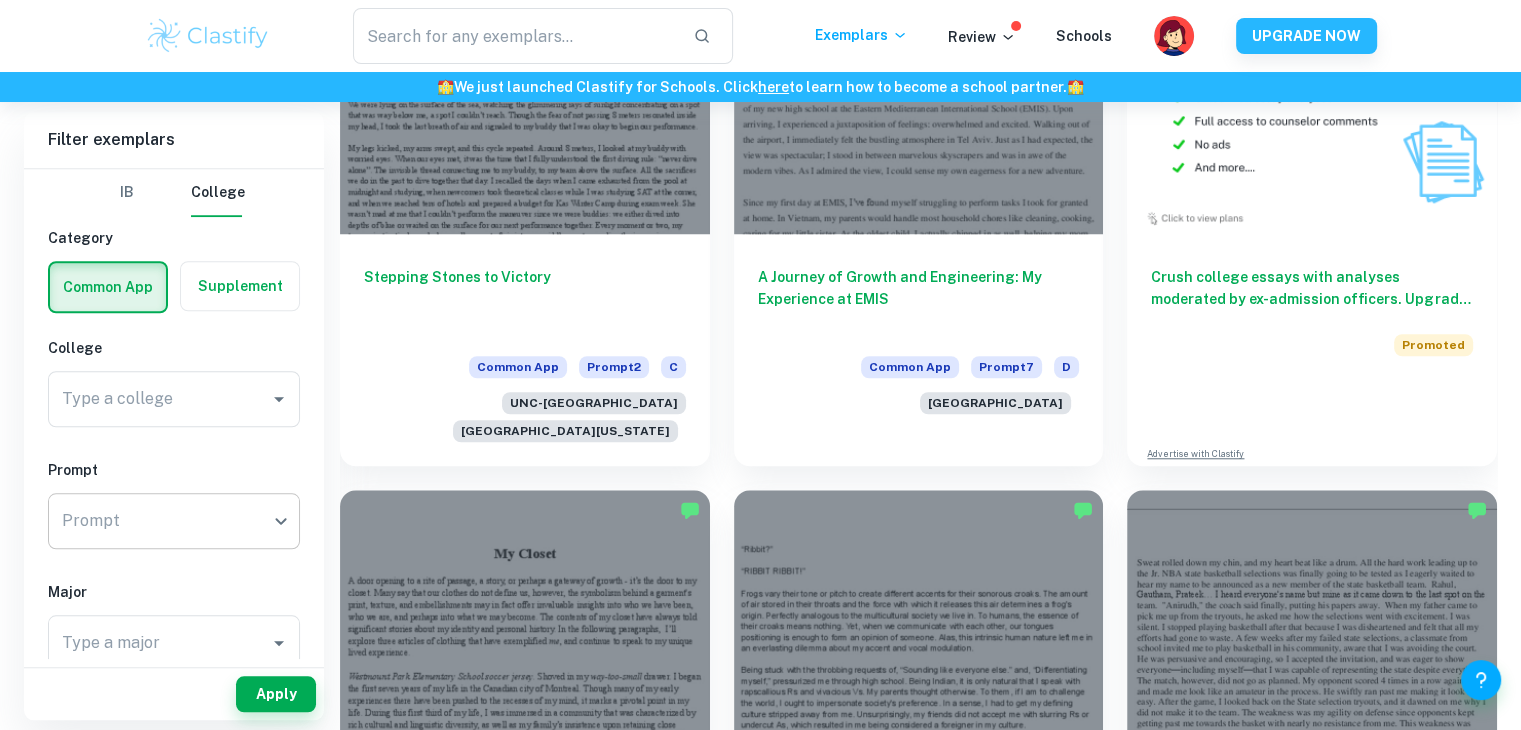 click on "​ Prompt" at bounding box center (174, 521) 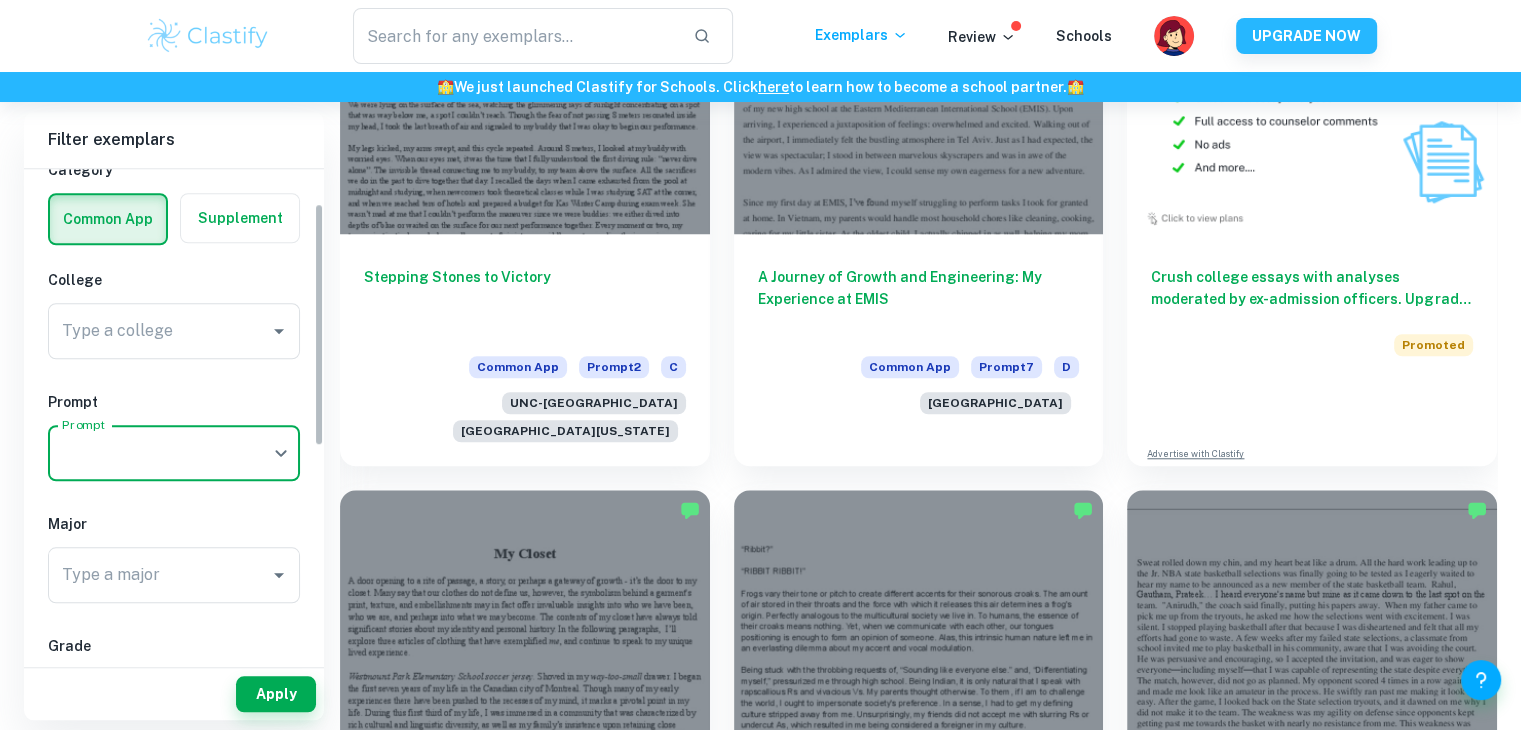 scroll, scrollTop: 72, scrollLeft: 0, axis: vertical 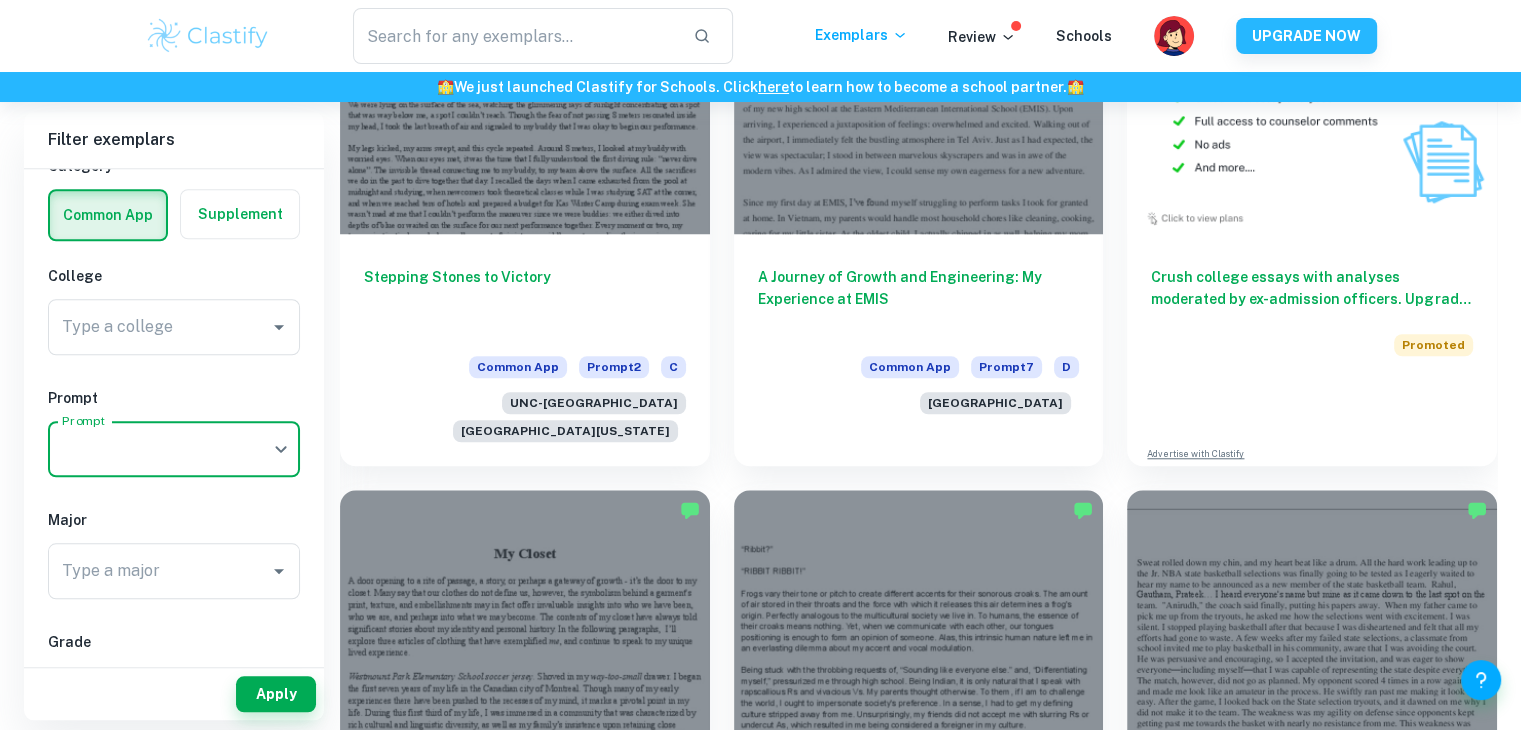 click on "​ Prompt" at bounding box center [174, 449] 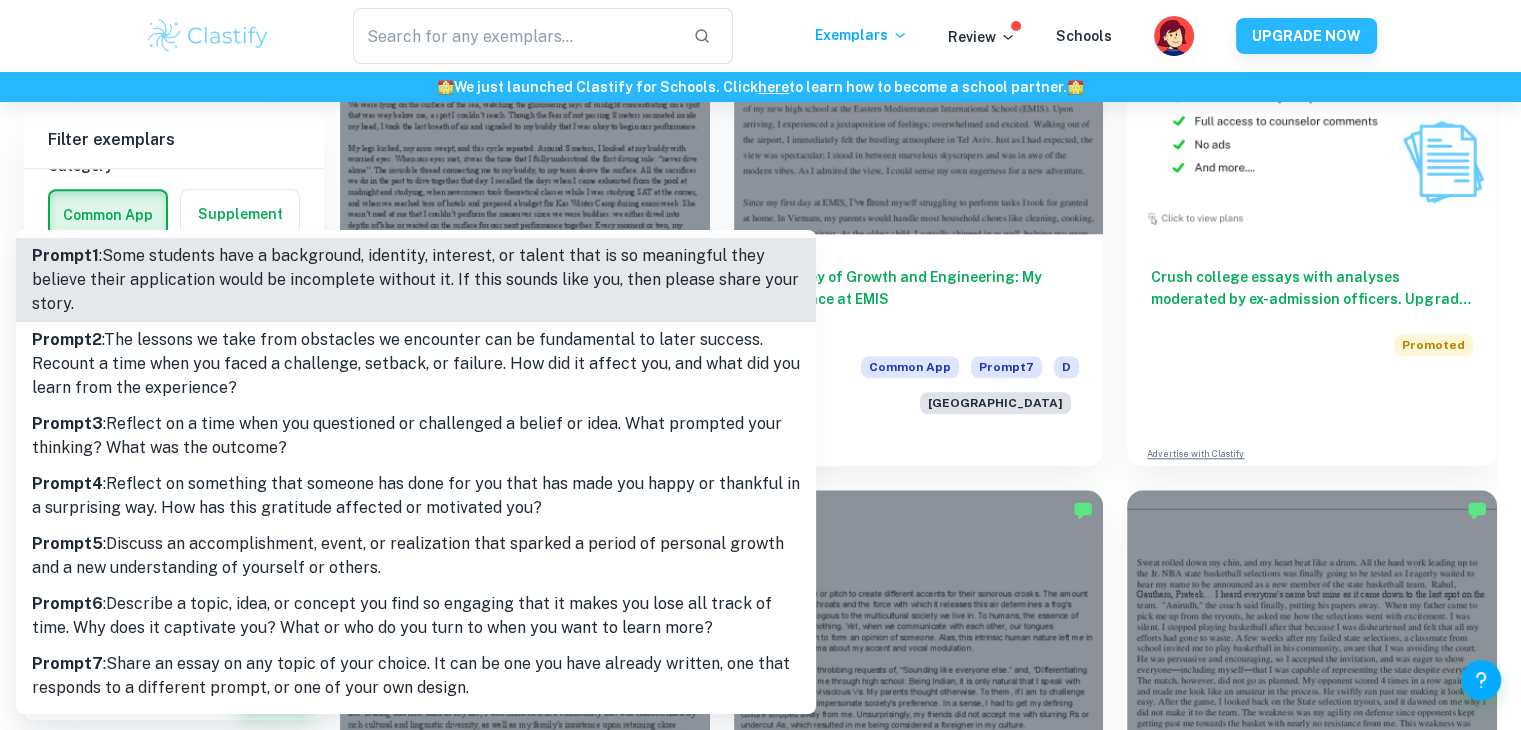click on "We value your privacy We use cookies to enhance your browsing experience, serve personalised ads or content, and analyse our traffic. By clicking "Accept All", you consent to our use of cookies.   Cookie Policy Customise   Reject All   Accept All   Customise Consent Preferences   We use cookies to help you navigate efficiently and perform certain functions. You will find detailed information about all cookies under each consent category below. The cookies that are categorised as "Necessary" are stored on your browser as they are essential for enabling the basic functionalities of the site. ...  Show more For more information on how Google's third-party cookies operate and handle your data, see:   Google Privacy Policy Necessary Always Active Necessary cookies are required to enable the basic features of this site, such as providing secure log-in or adjusting your consent preferences. These cookies do not store any personally identifiable data. Functional Analytics Performance Advertisement Uncategorised" at bounding box center (760, -8814) 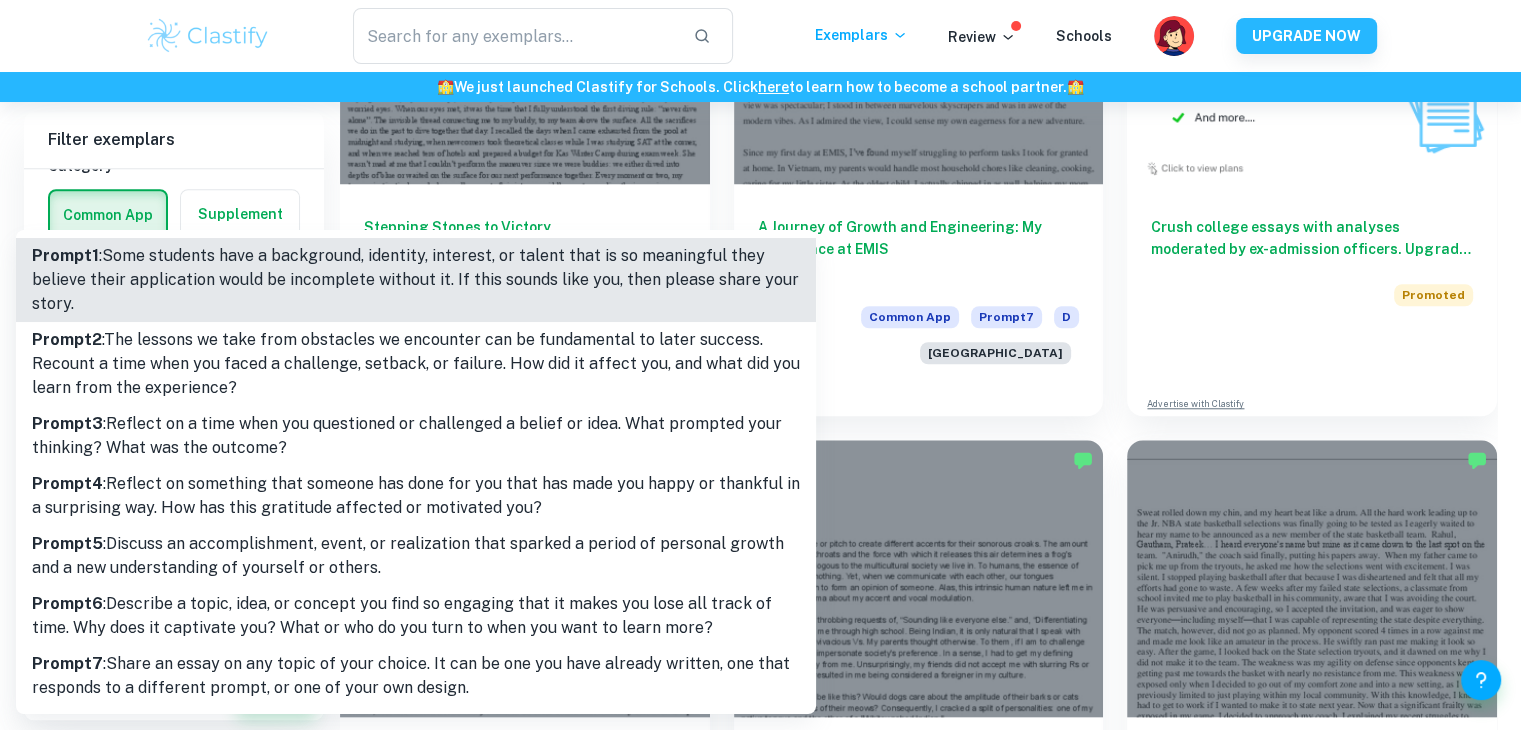 scroll, scrollTop: 9332, scrollLeft: 0, axis: vertical 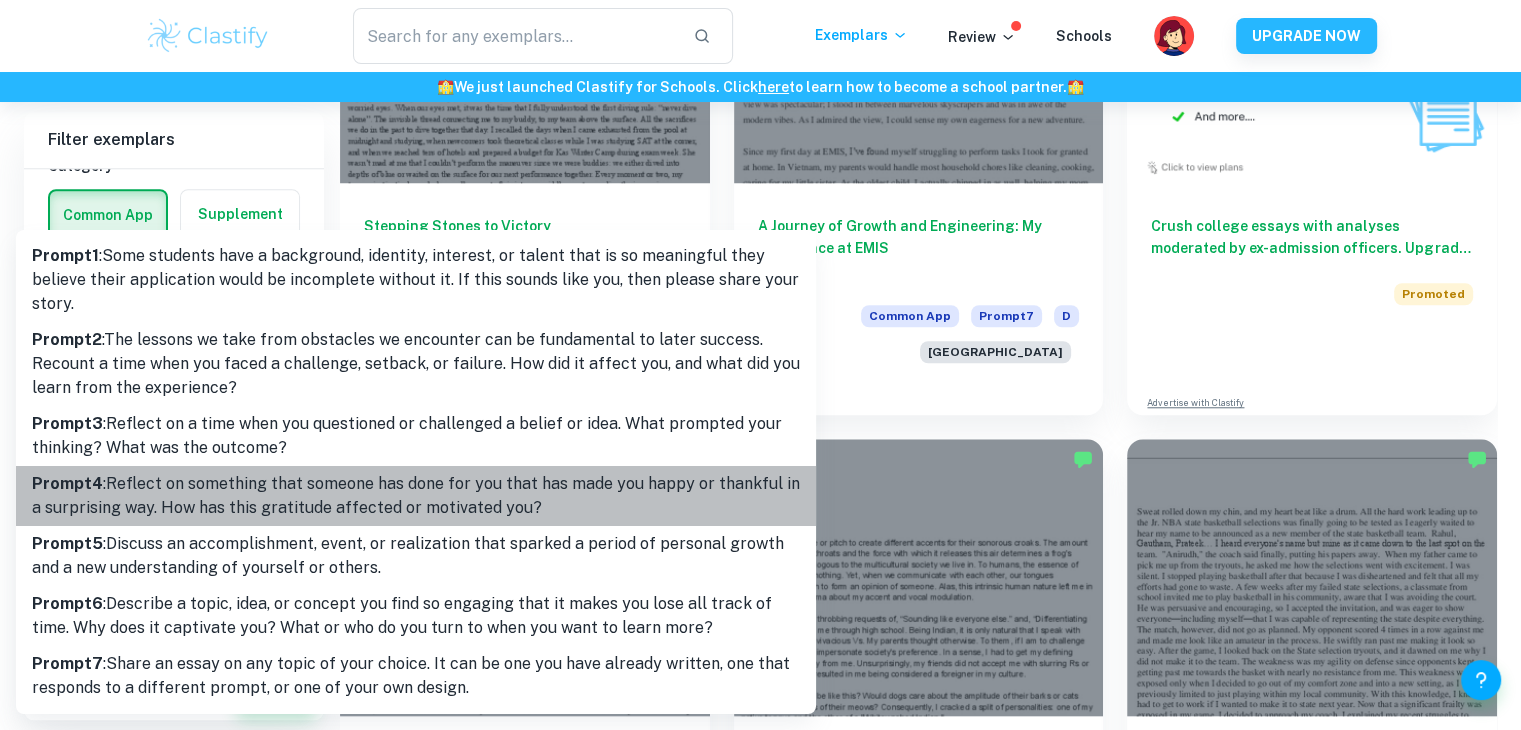 click on "Prompt  4 :  Reflect on something that someone has done for you that has made you happy or thankful in a surprising way. How has this gratitude affected or motivated you?" at bounding box center (416, 496) 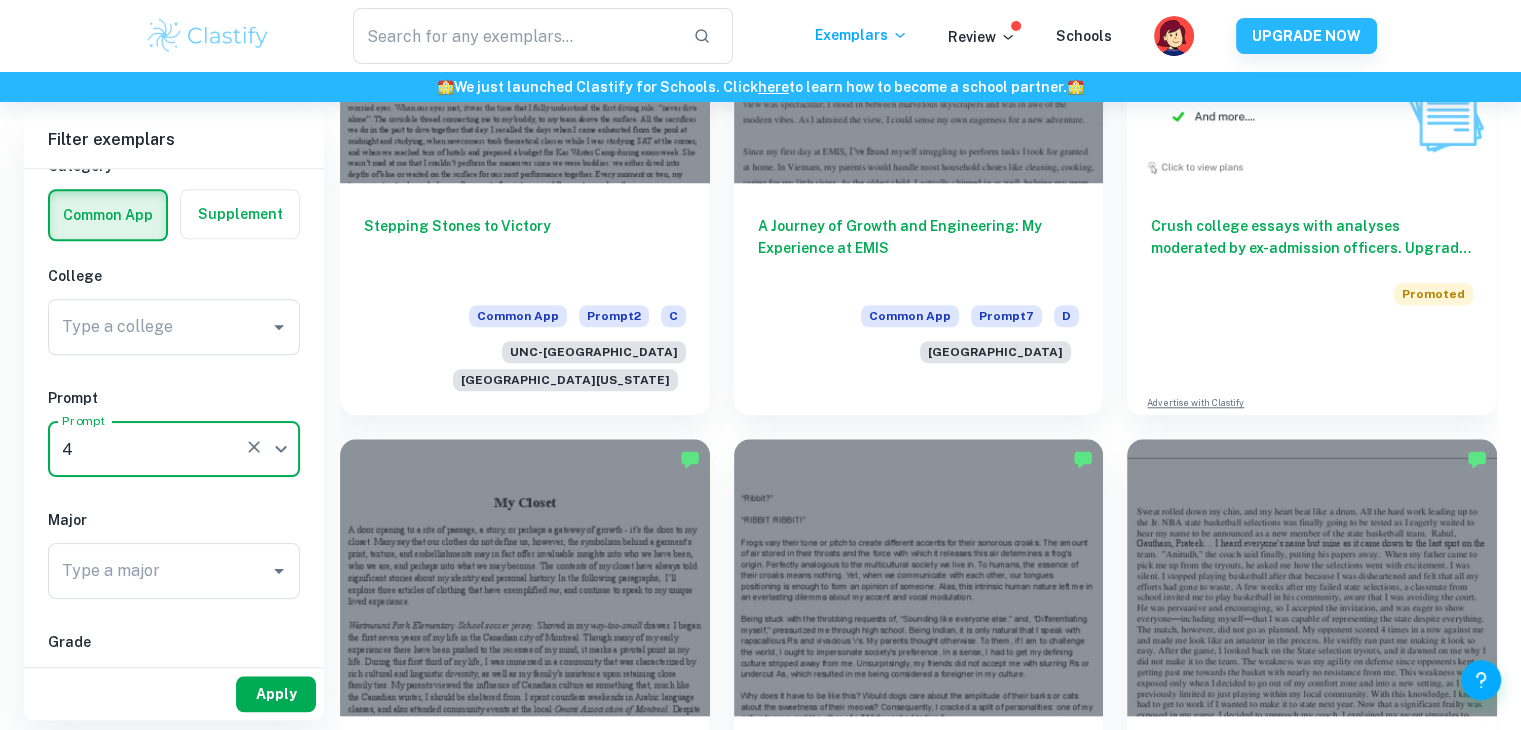 click on "Apply" at bounding box center (276, 694) 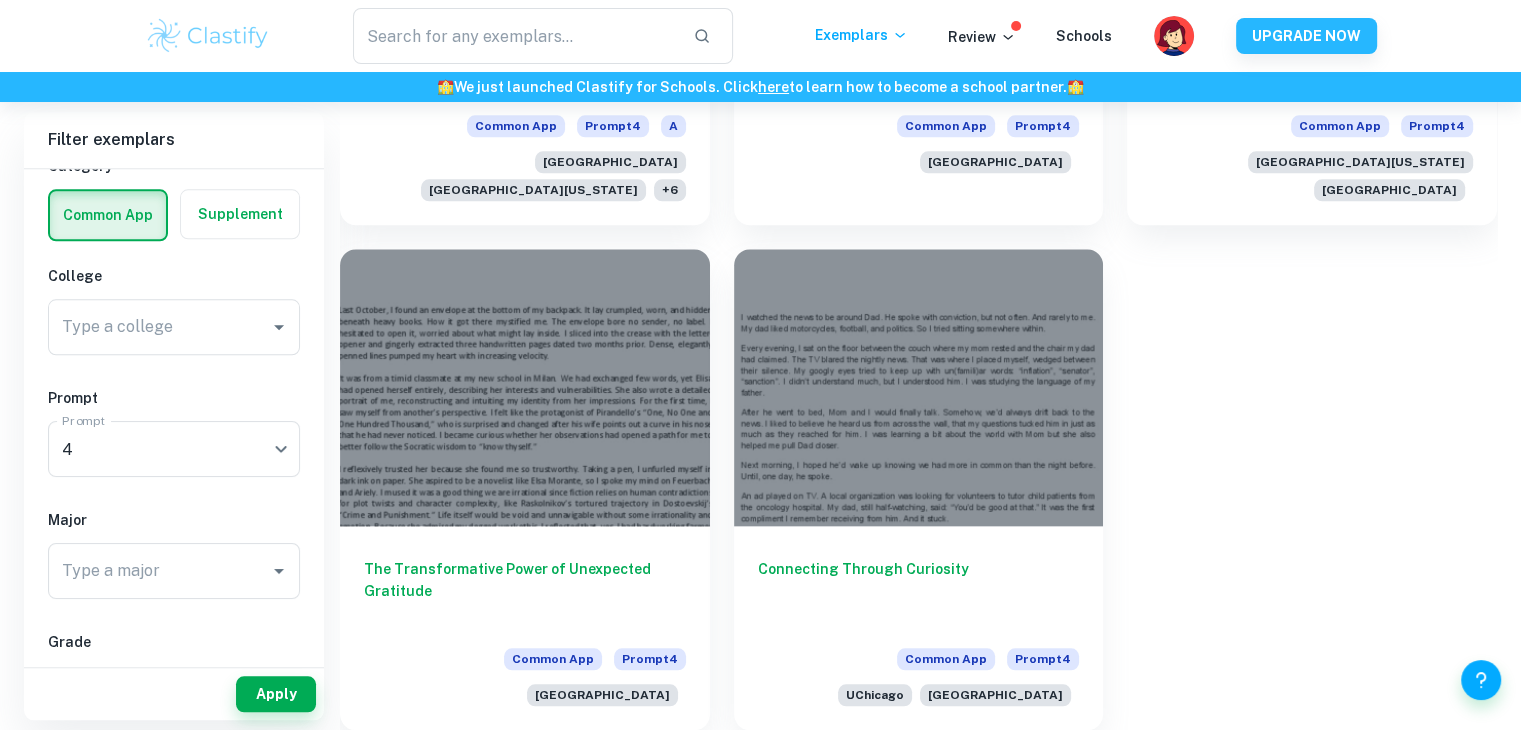 scroll, scrollTop: 1972, scrollLeft: 0, axis: vertical 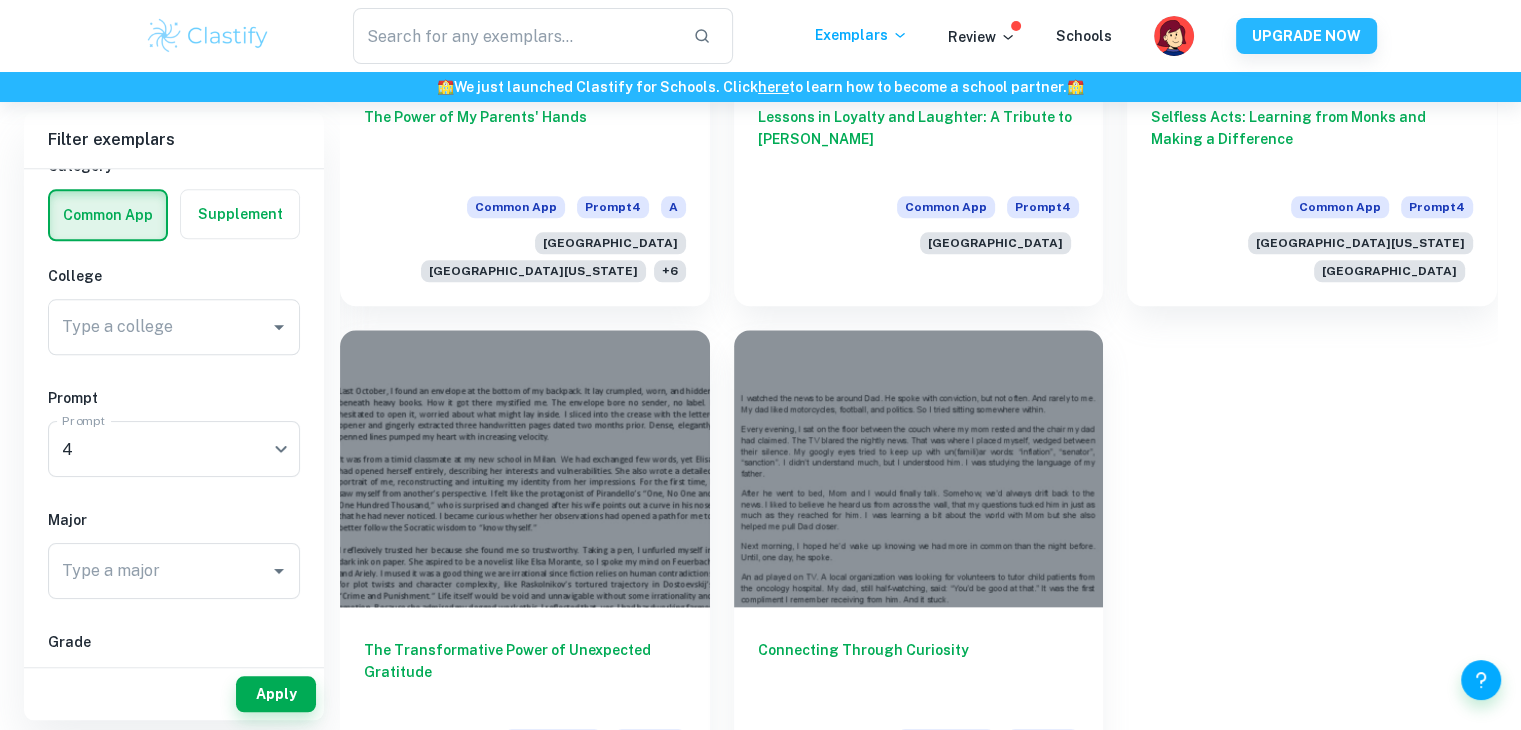 click on "Apply" at bounding box center (174, 694) 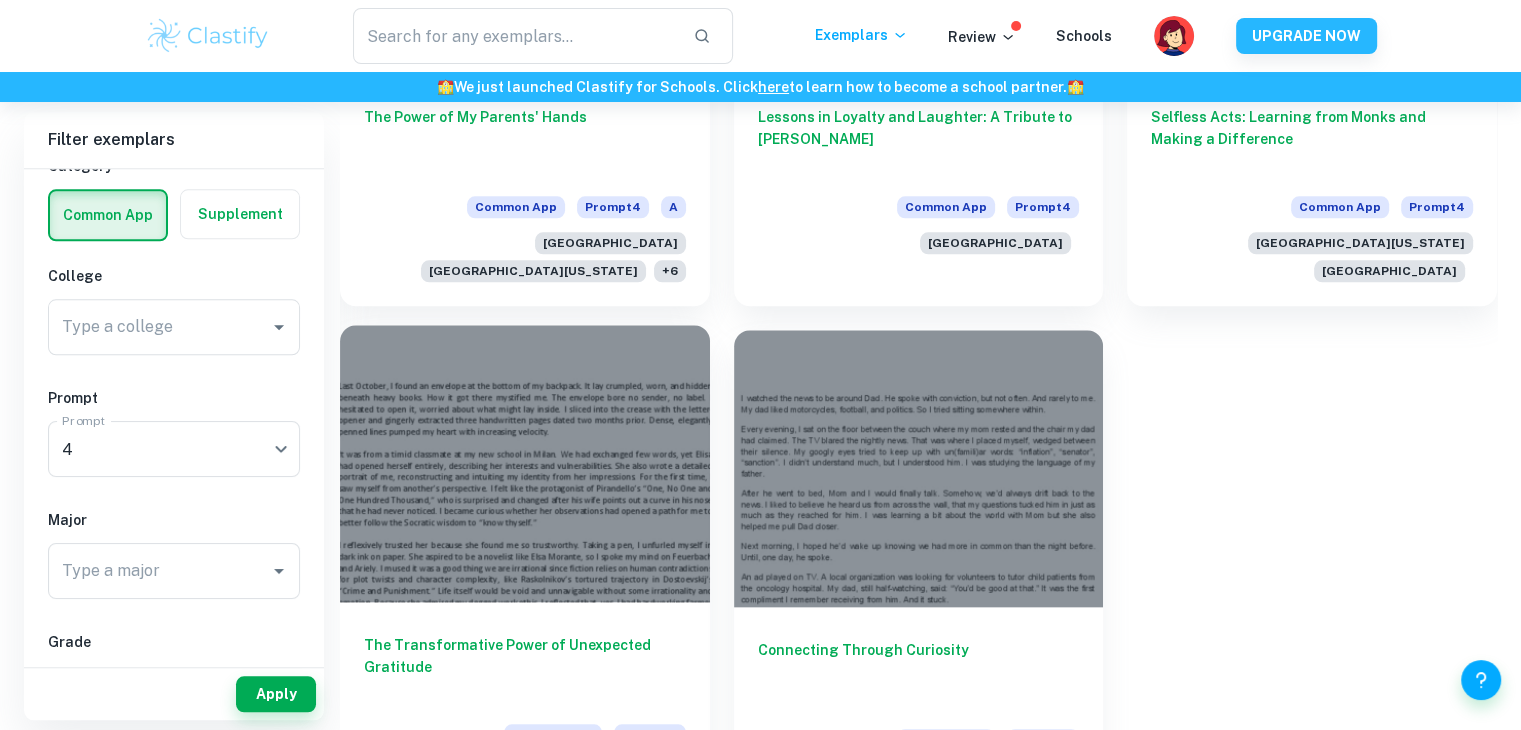 click at bounding box center (525, 463) 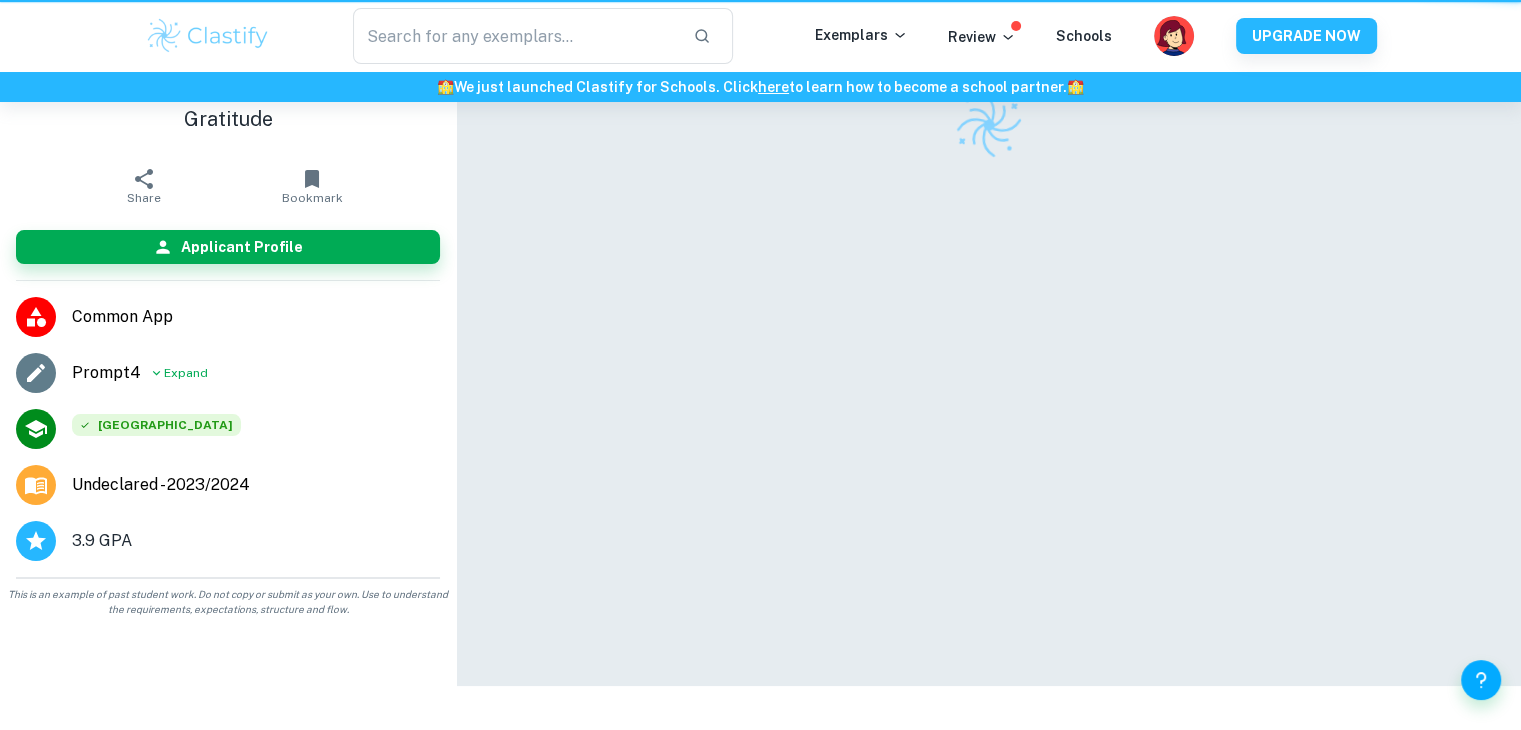 scroll, scrollTop: 0, scrollLeft: 0, axis: both 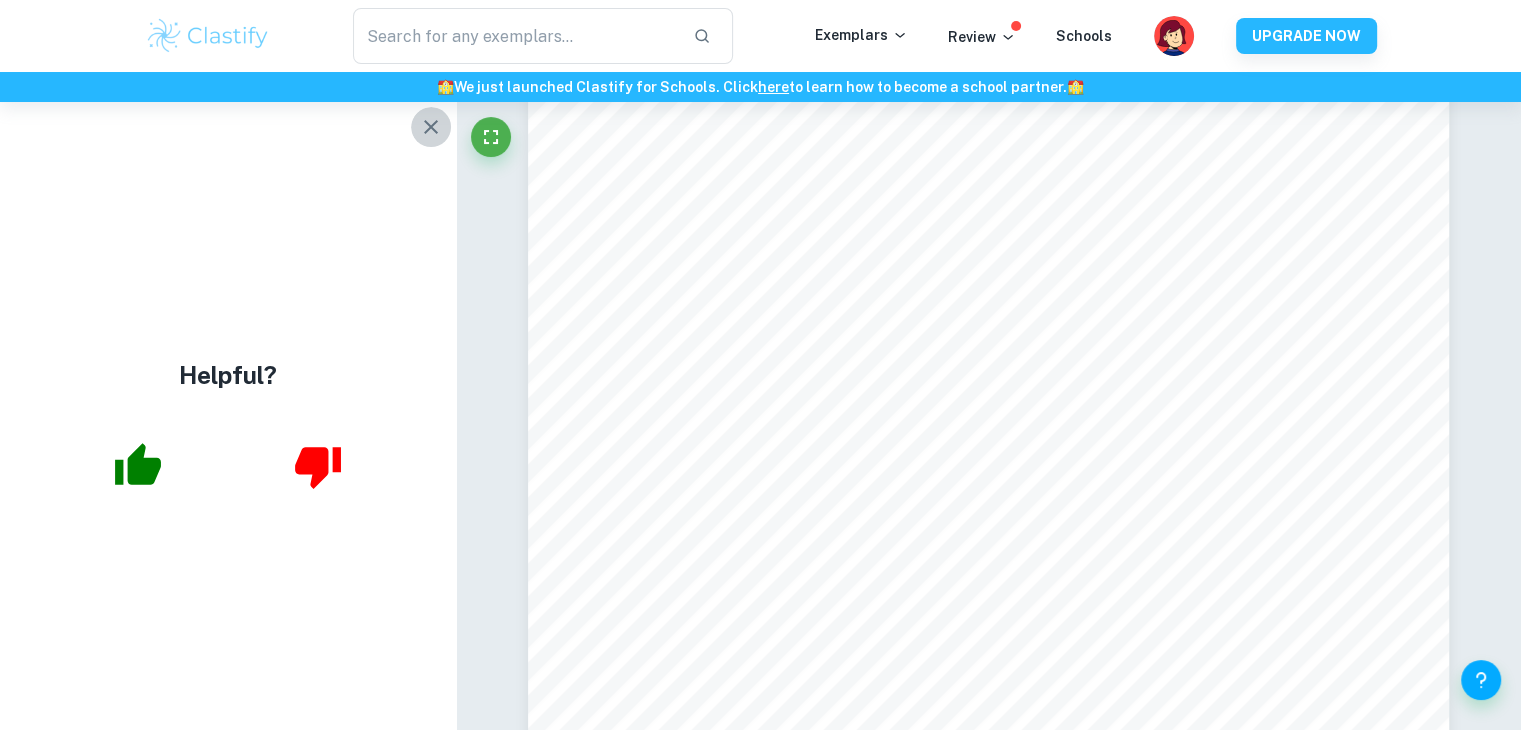 click 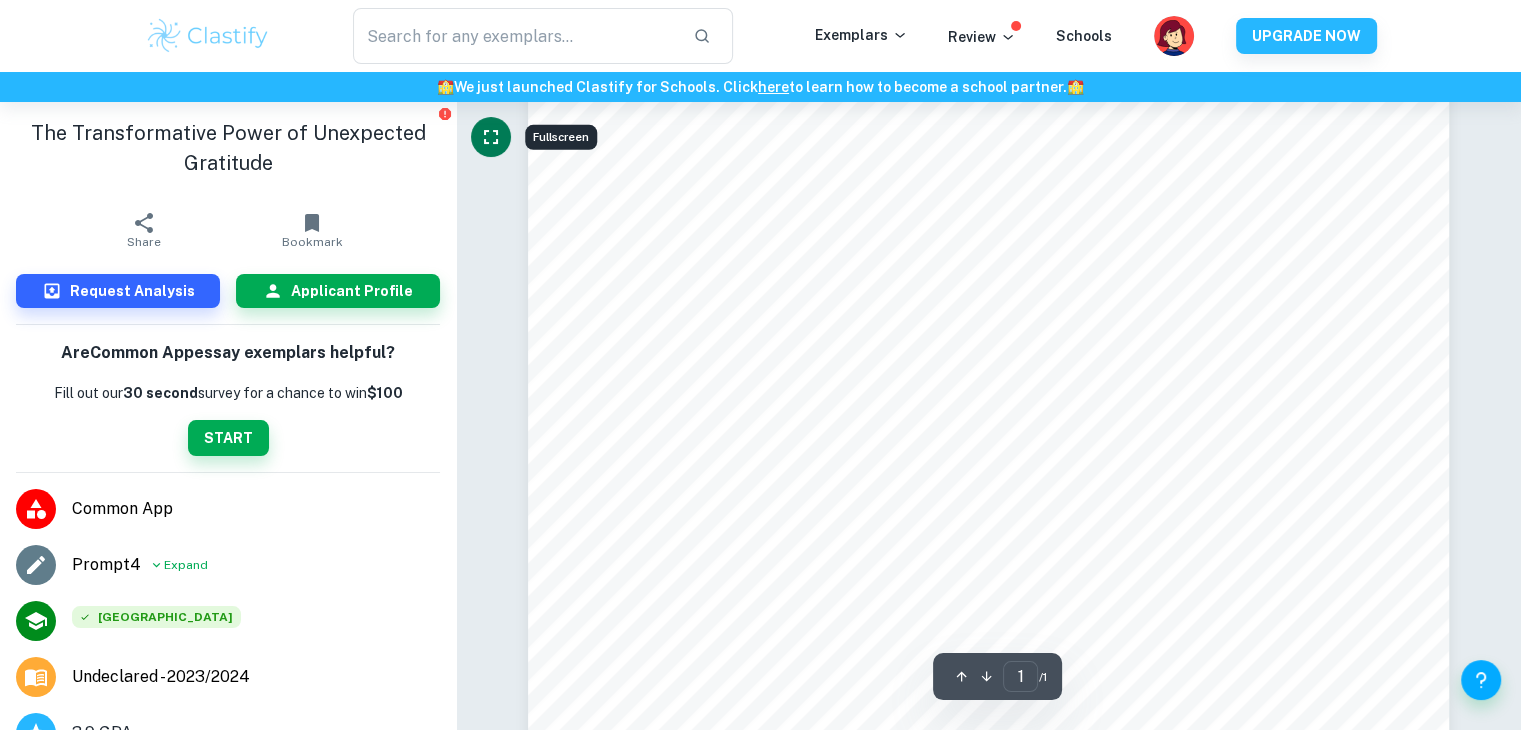 click 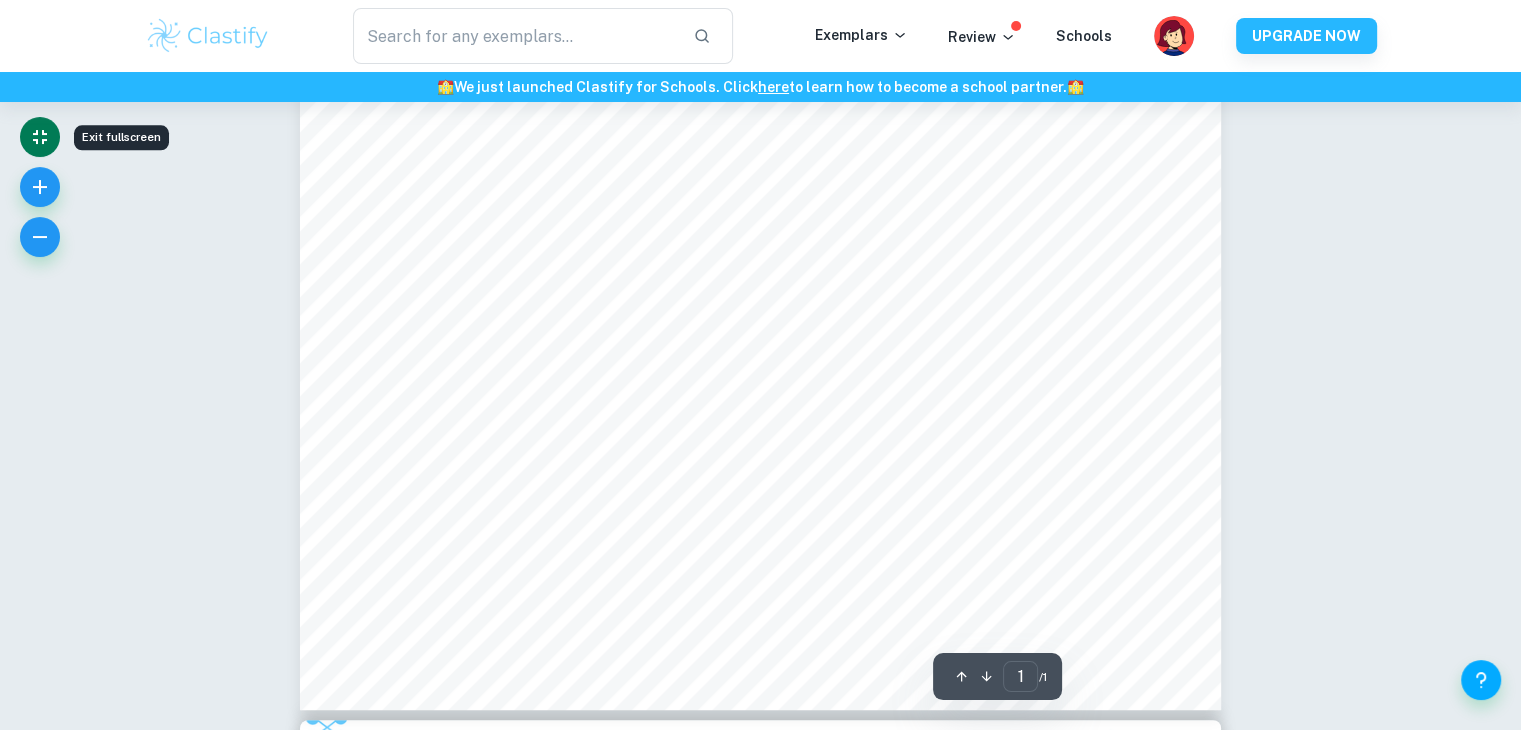 scroll, scrollTop: 854, scrollLeft: 0, axis: vertical 